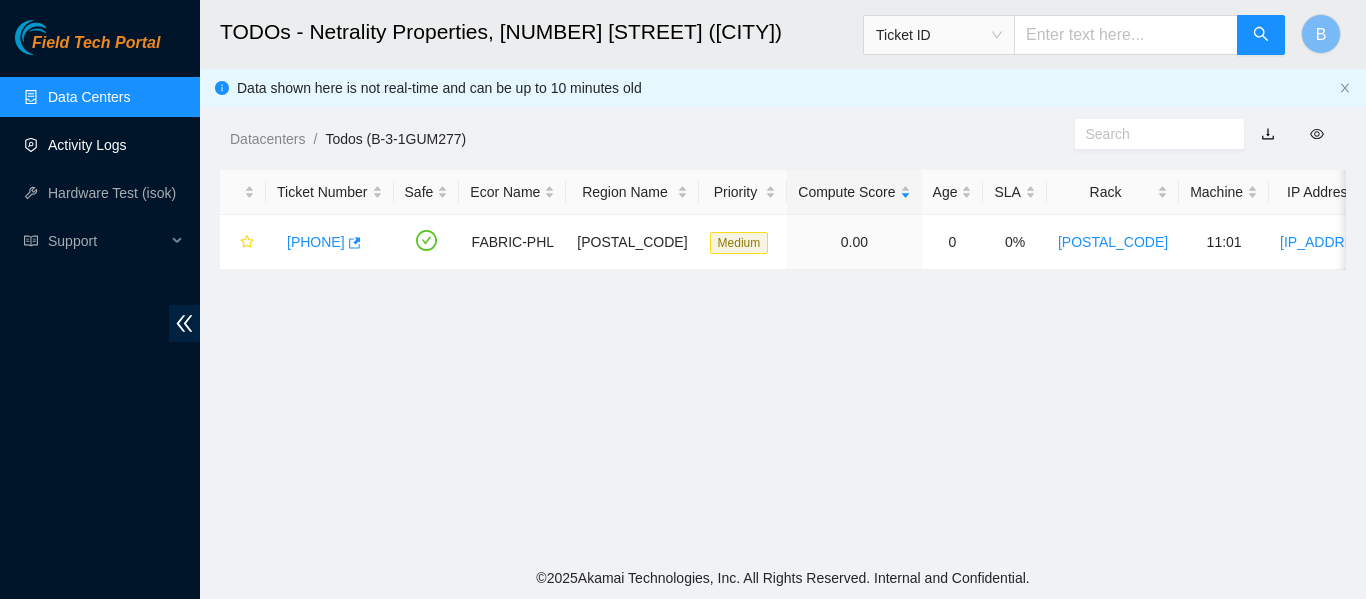 scroll, scrollTop: 0, scrollLeft: 0, axis: both 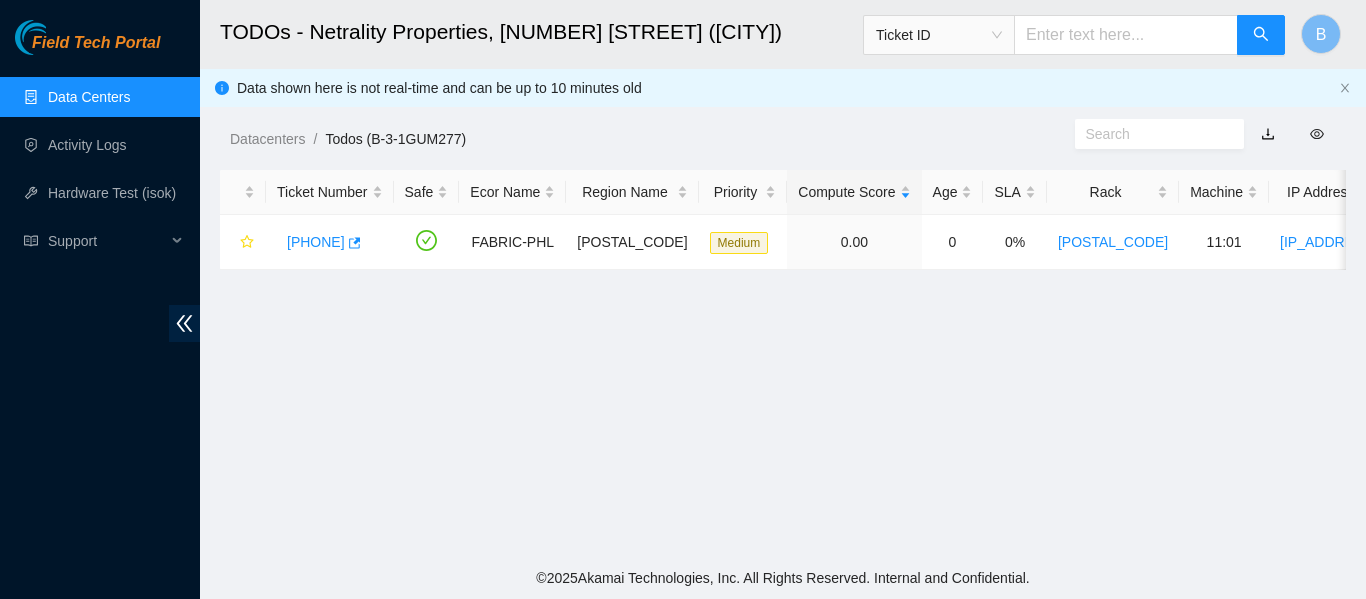 click on "Data Centers" at bounding box center [89, 97] 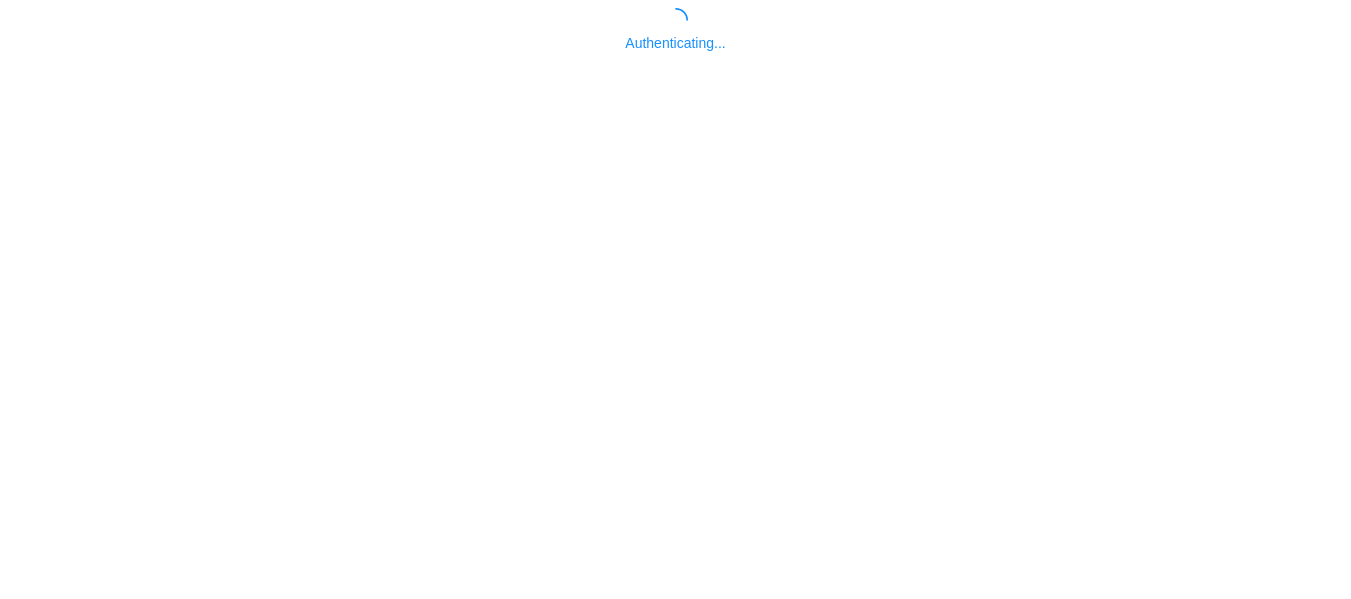 scroll, scrollTop: 0, scrollLeft: 0, axis: both 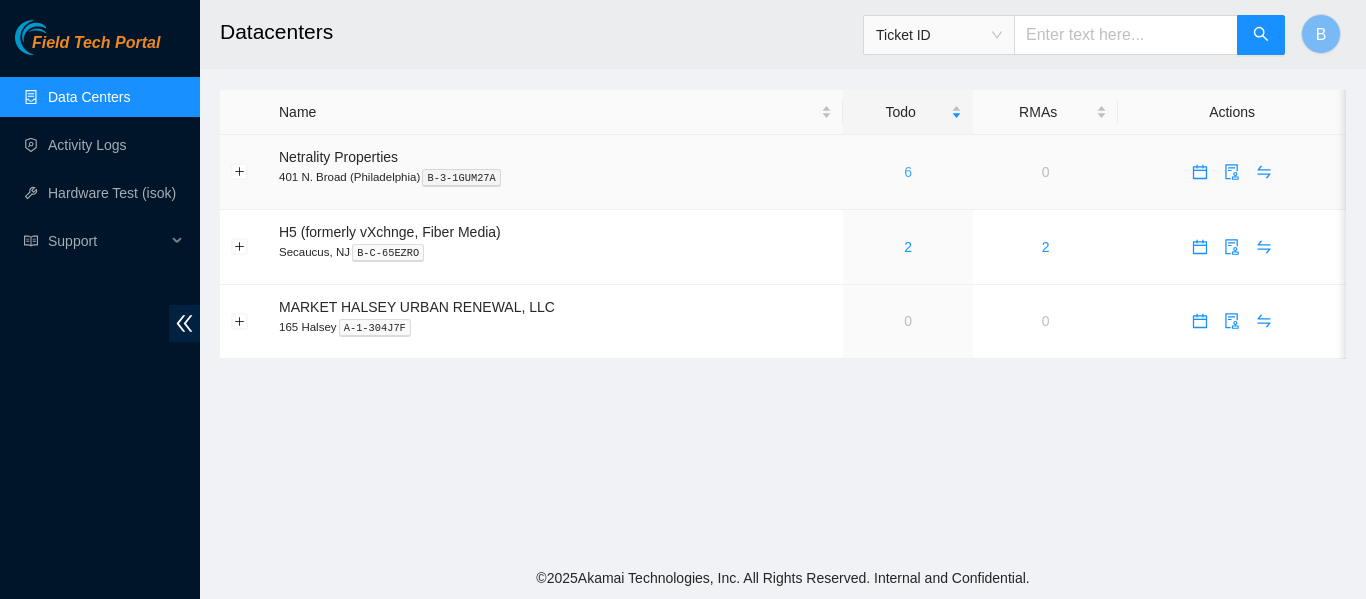 click on "6" at bounding box center [908, 172] 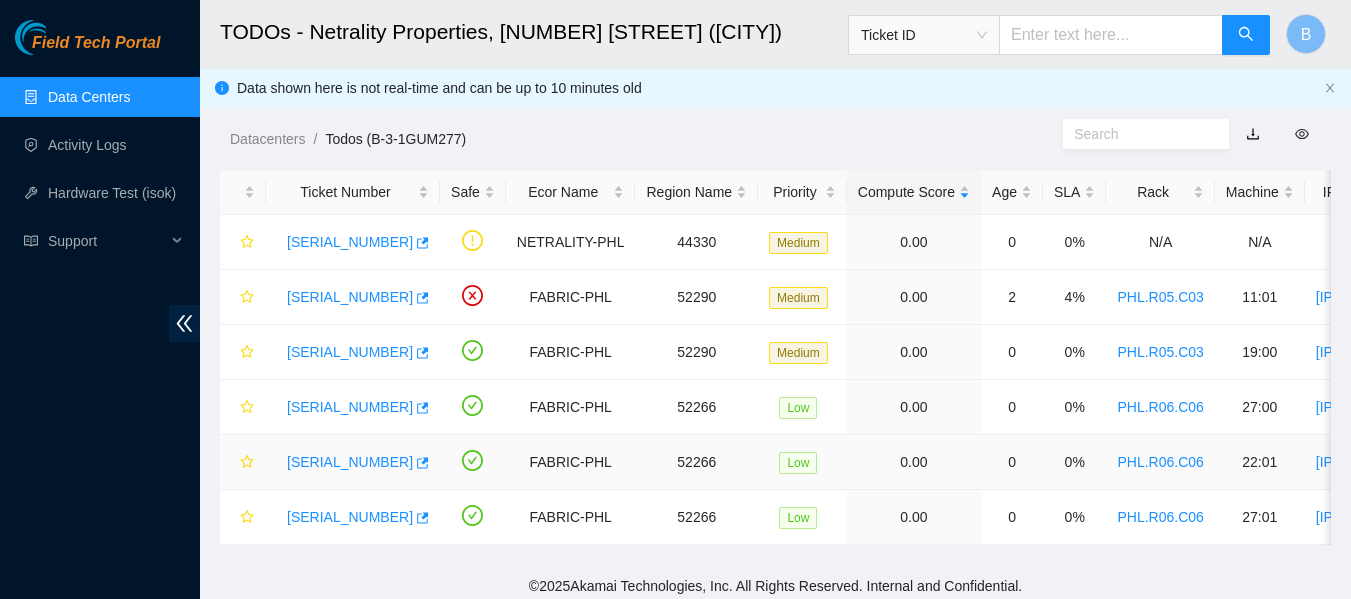 scroll, scrollTop: 23, scrollLeft: 0, axis: vertical 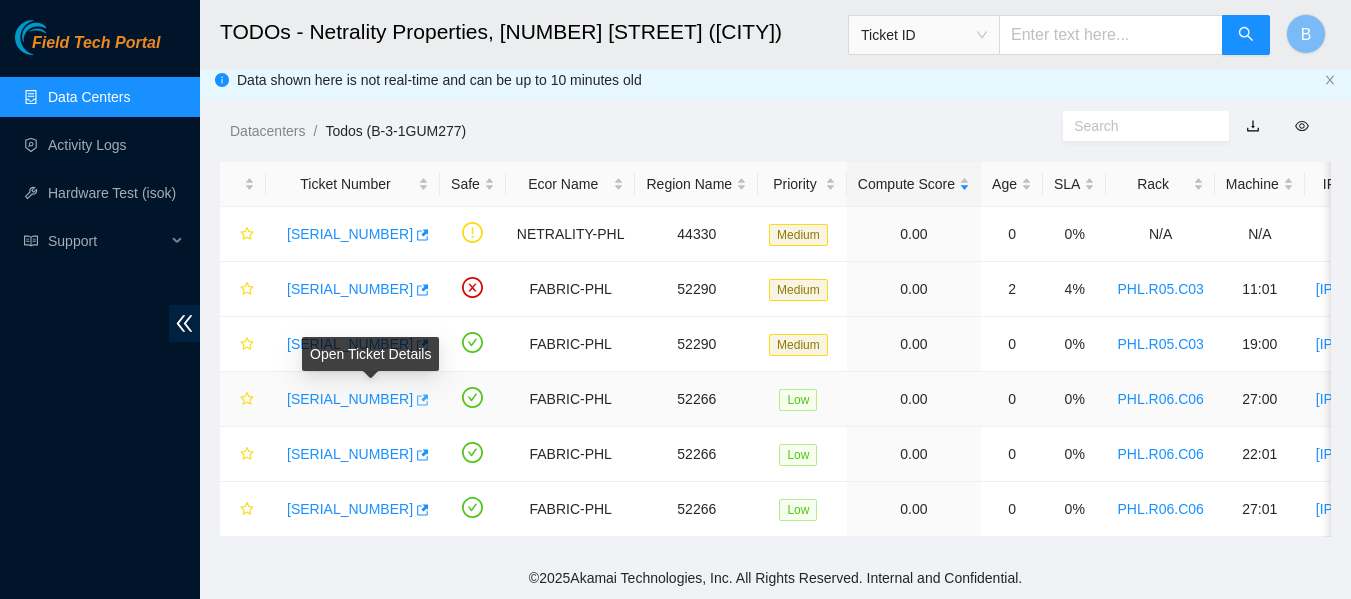 click 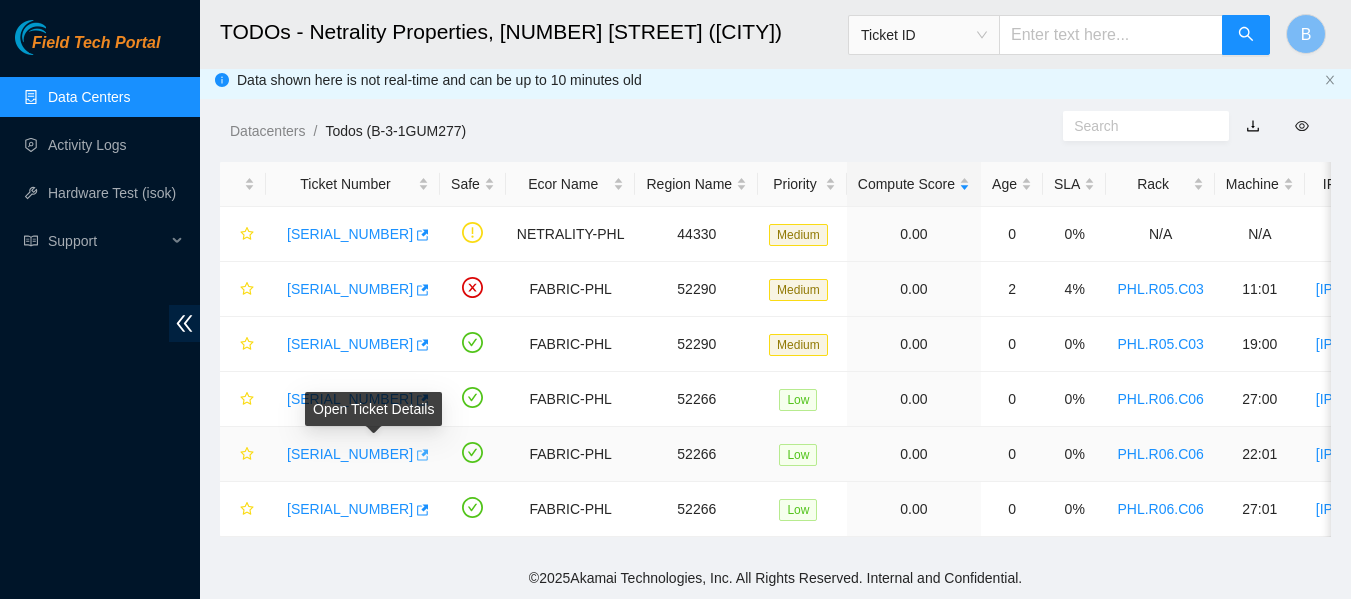 click 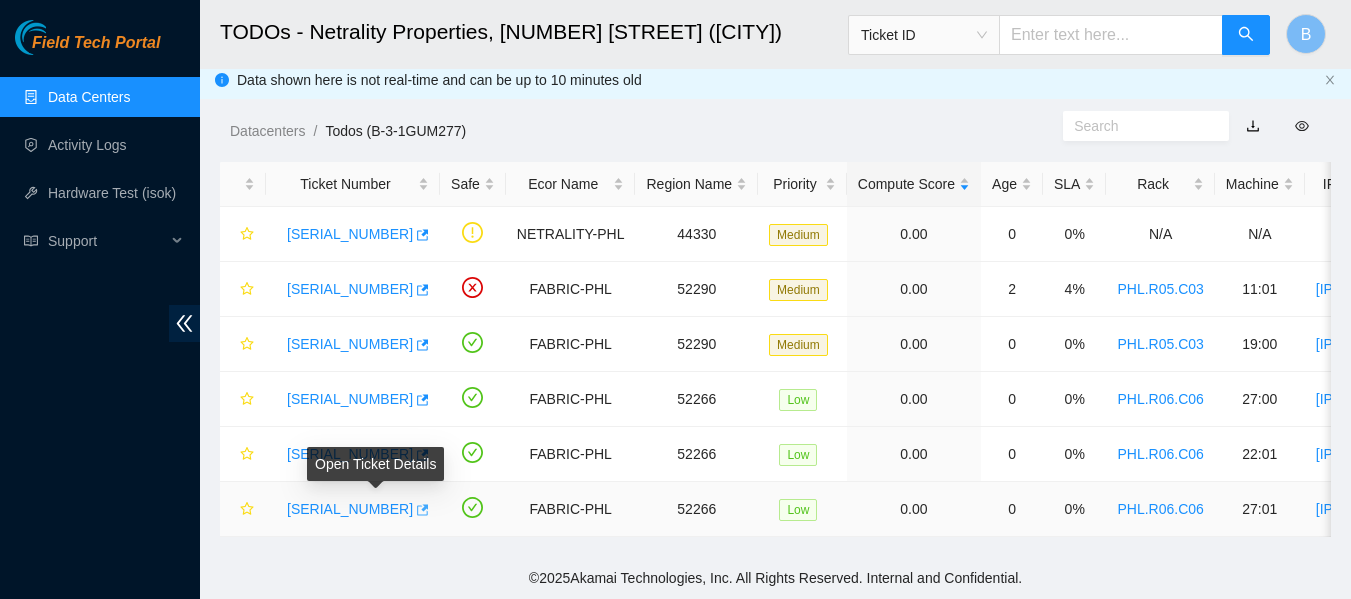 click 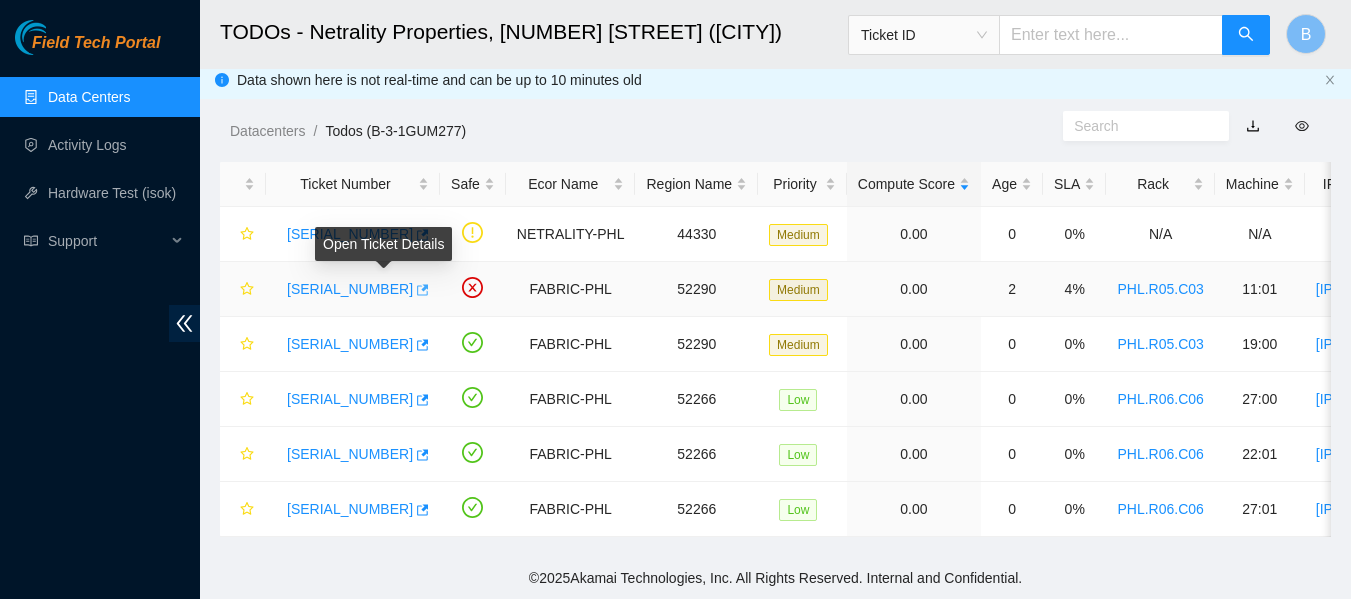 click 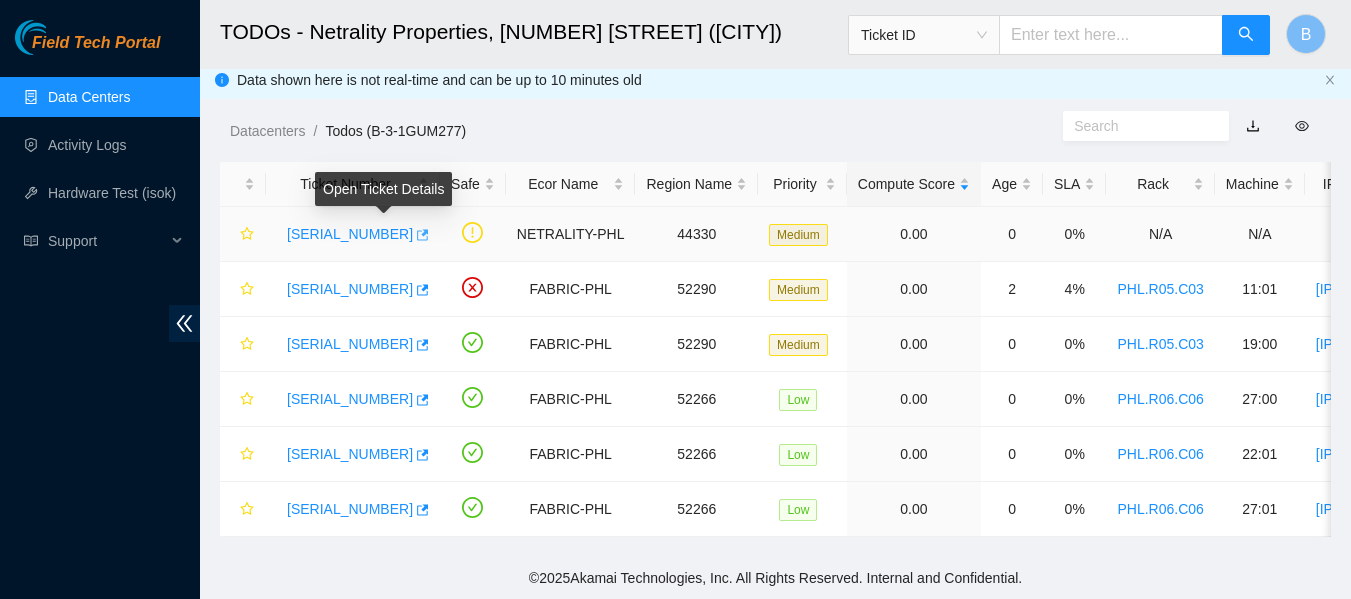 click 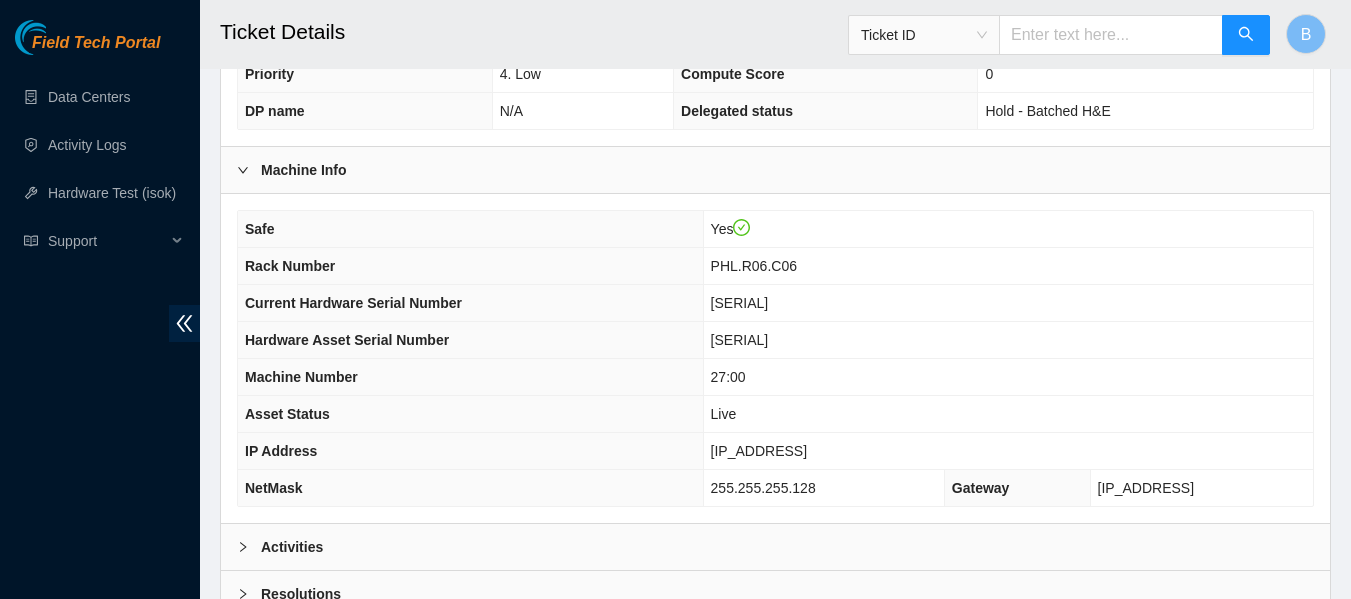 scroll, scrollTop: 780, scrollLeft: 0, axis: vertical 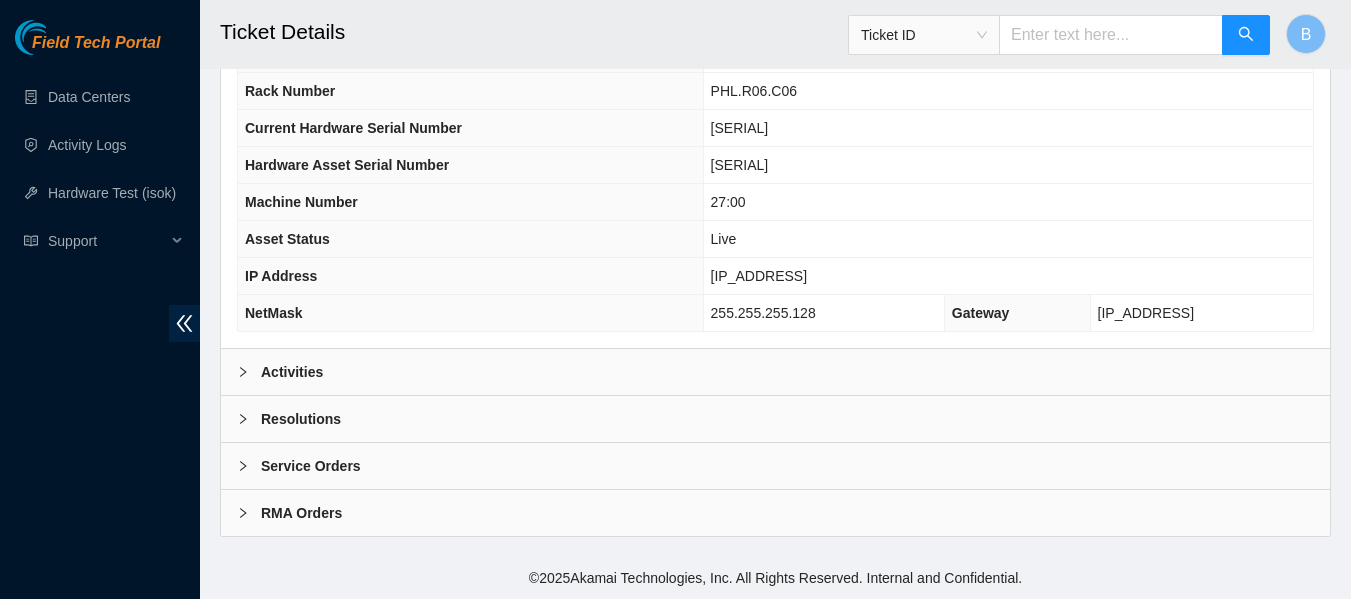 click on "Activities" at bounding box center (292, 372) 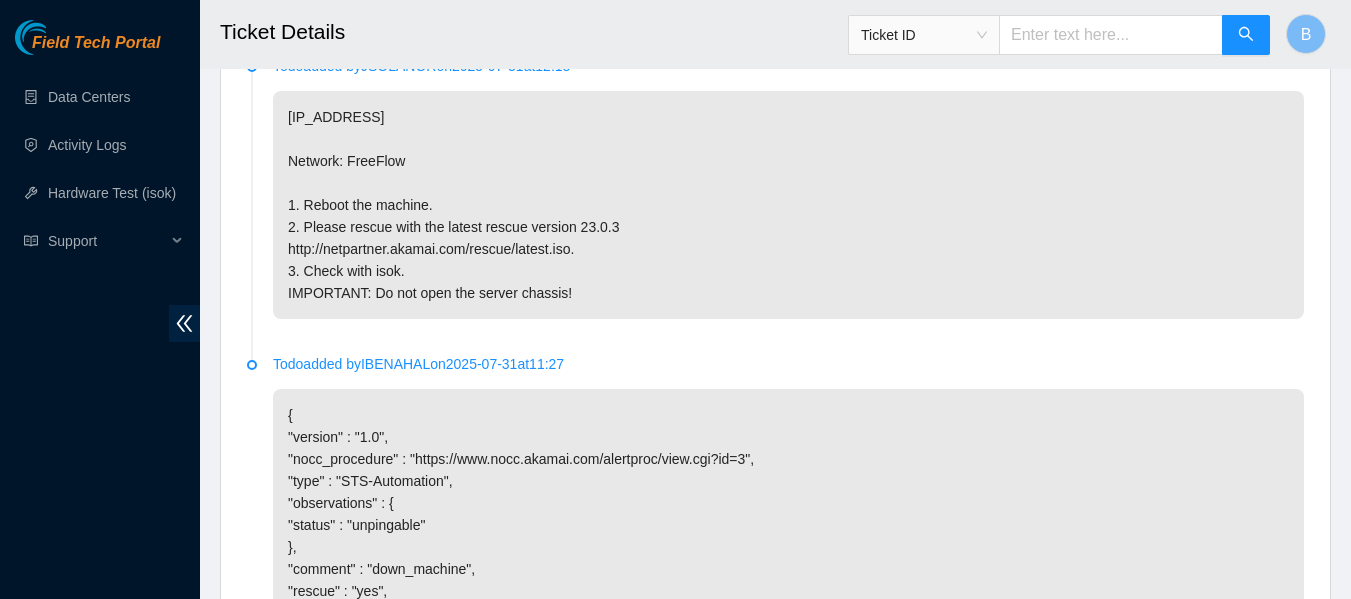 scroll, scrollTop: 1141, scrollLeft: 0, axis: vertical 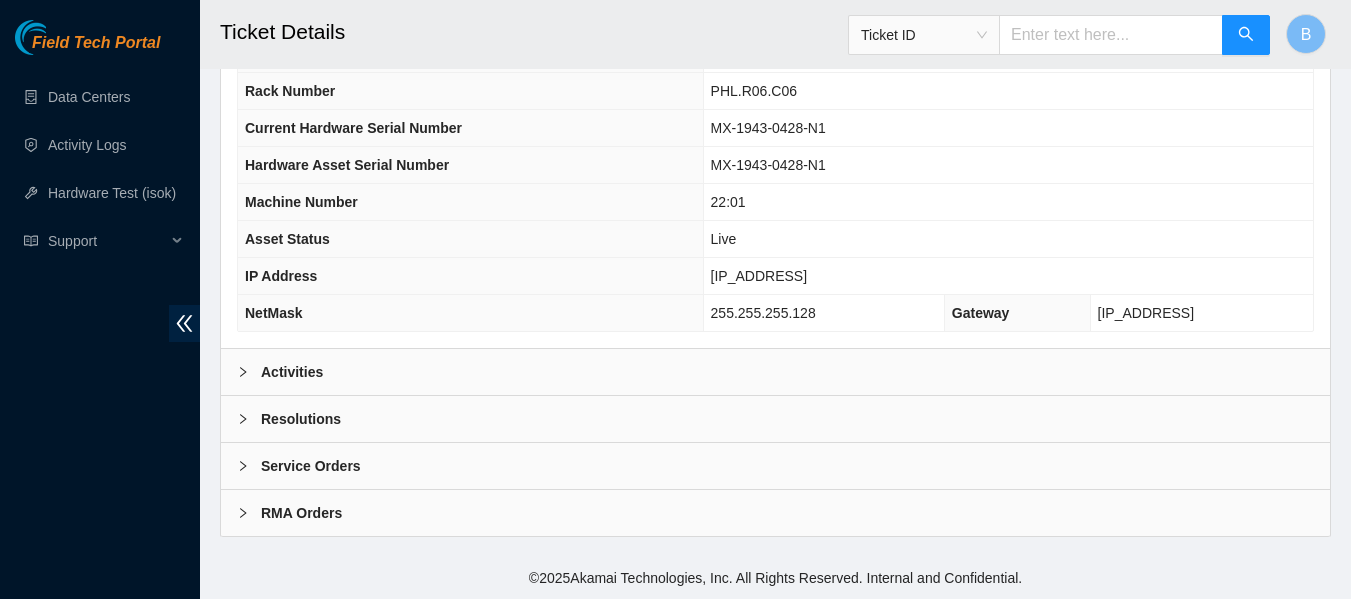 click on "Activities" at bounding box center (775, 372) 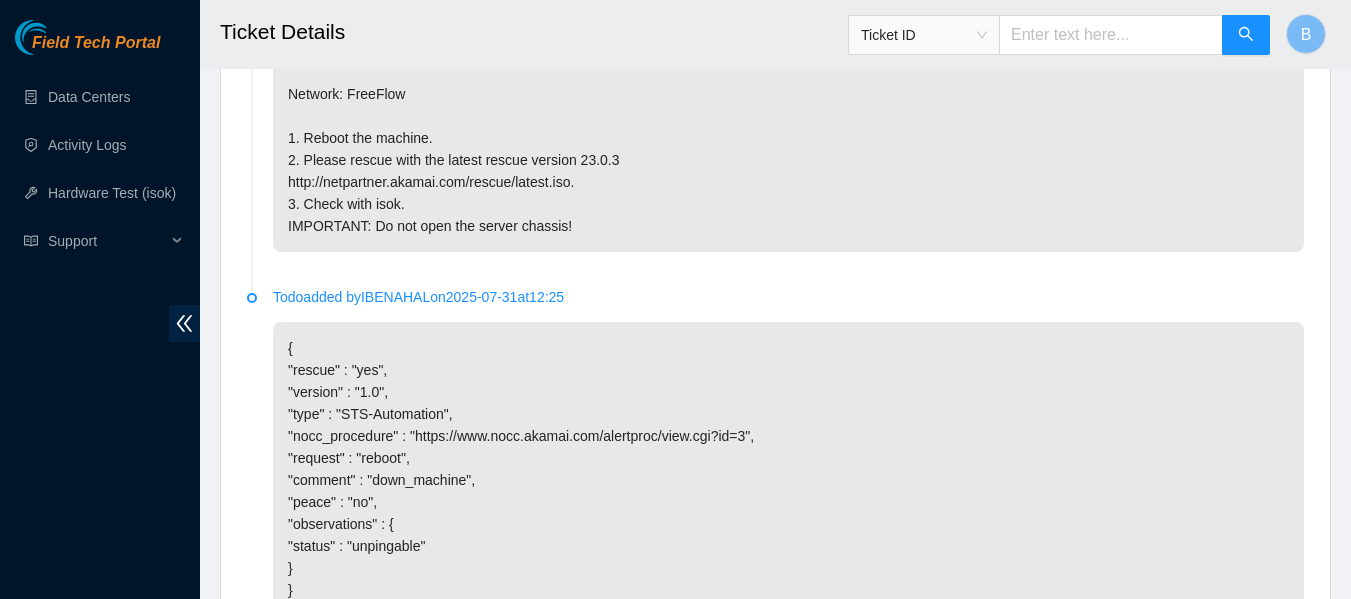 scroll, scrollTop: 1209, scrollLeft: 0, axis: vertical 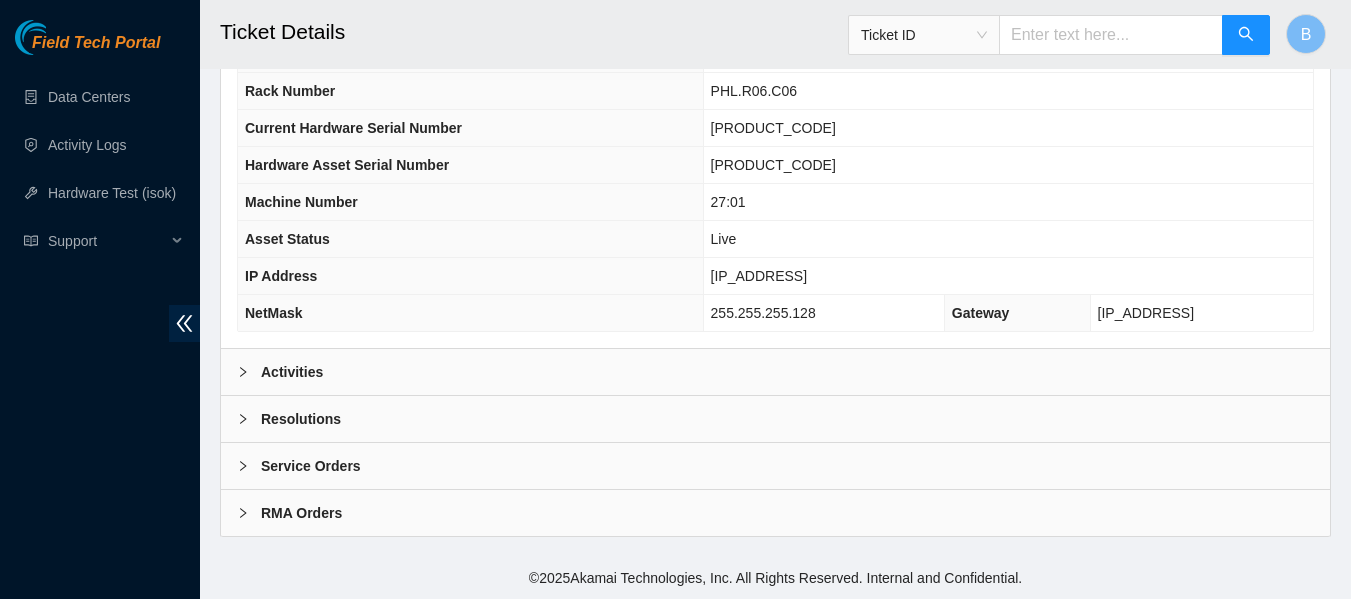 click on "Activities" at bounding box center (775, 372) 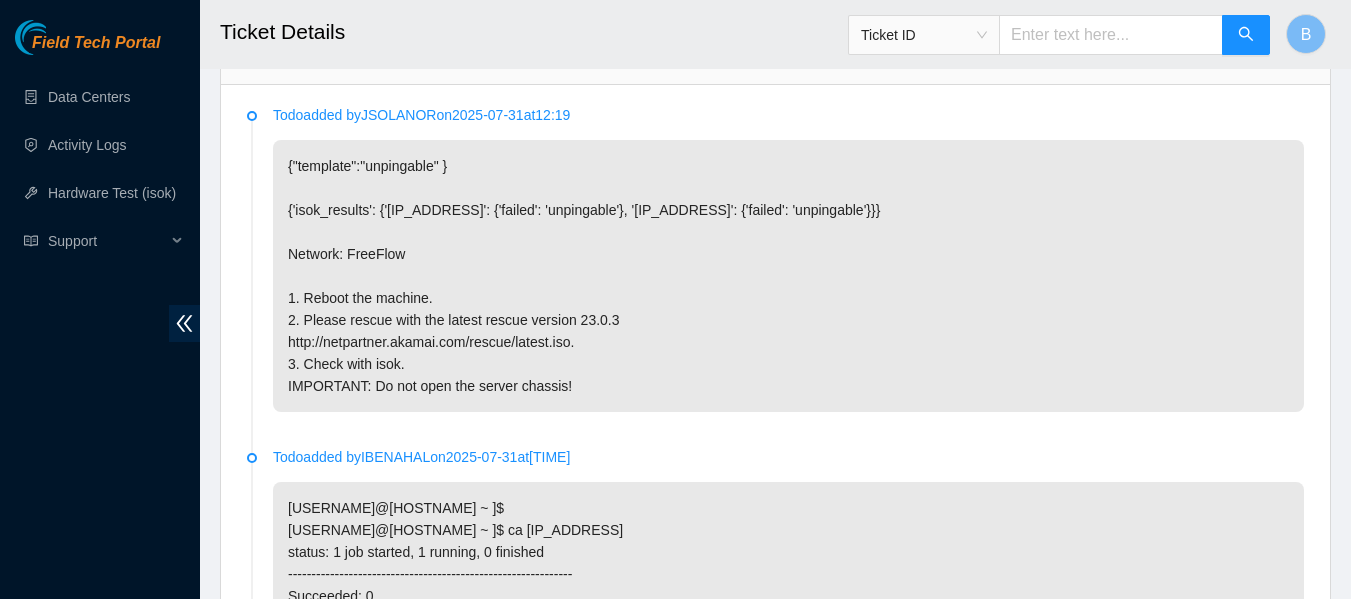 scroll, scrollTop: 1092, scrollLeft: 0, axis: vertical 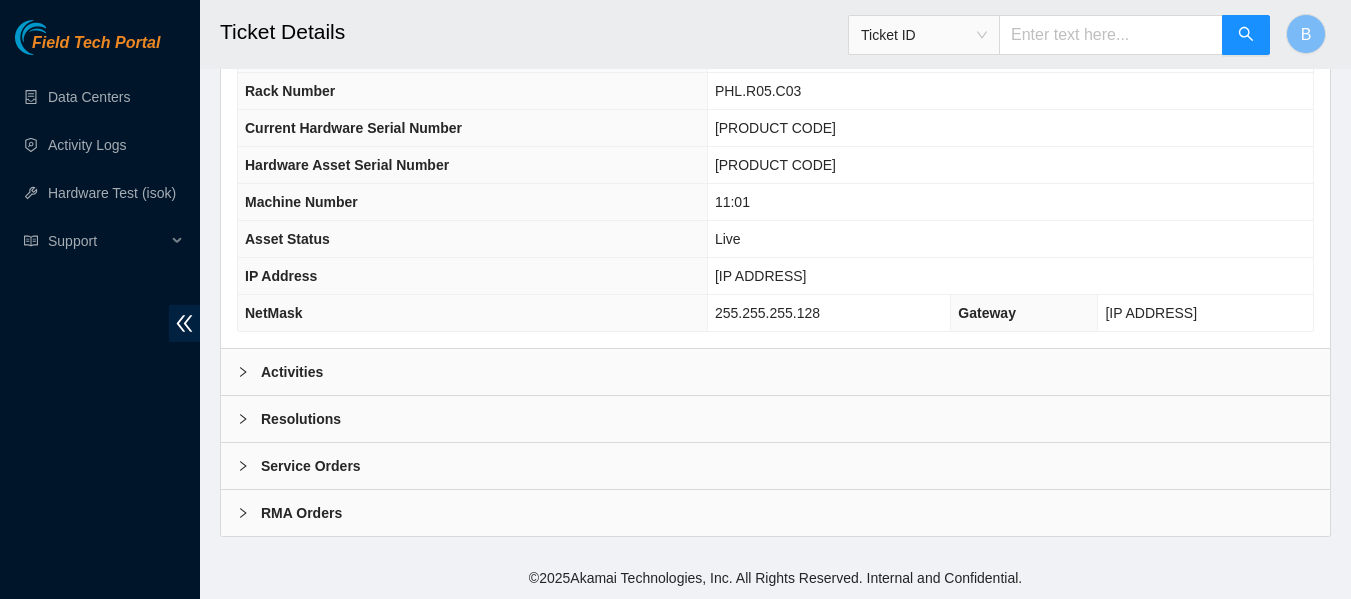 click on "Activities" at bounding box center [292, 372] 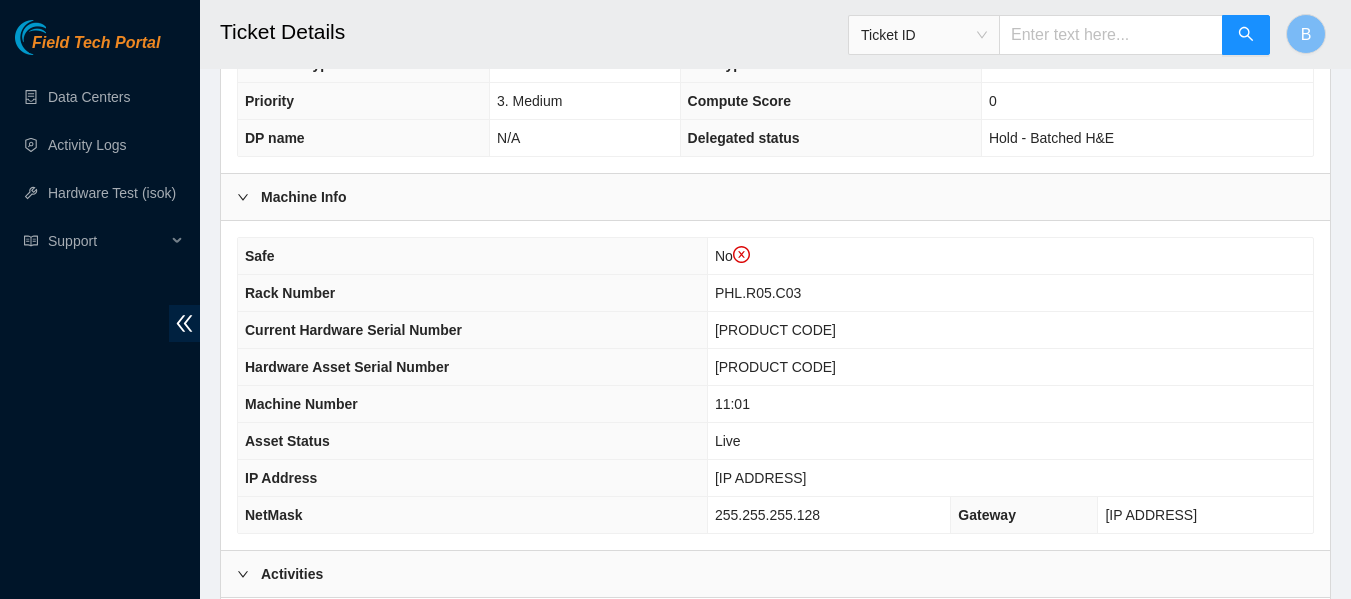 scroll, scrollTop: 615, scrollLeft: 0, axis: vertical 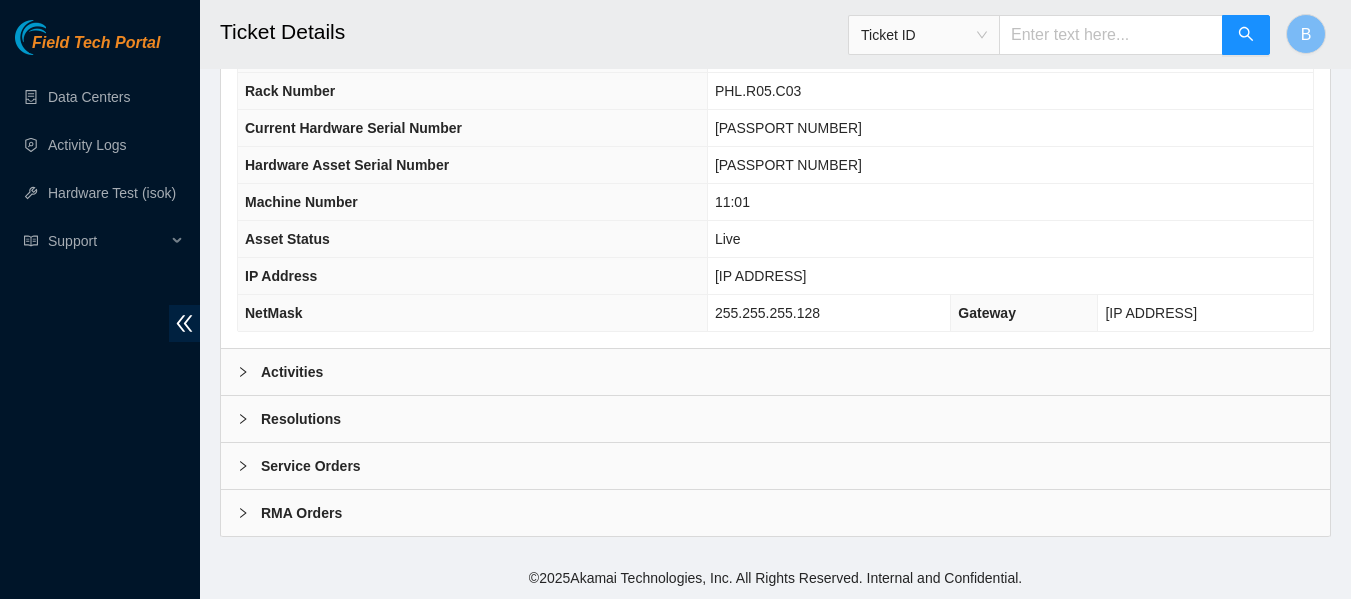 click on "Activities" at bounding box center [775, 372] 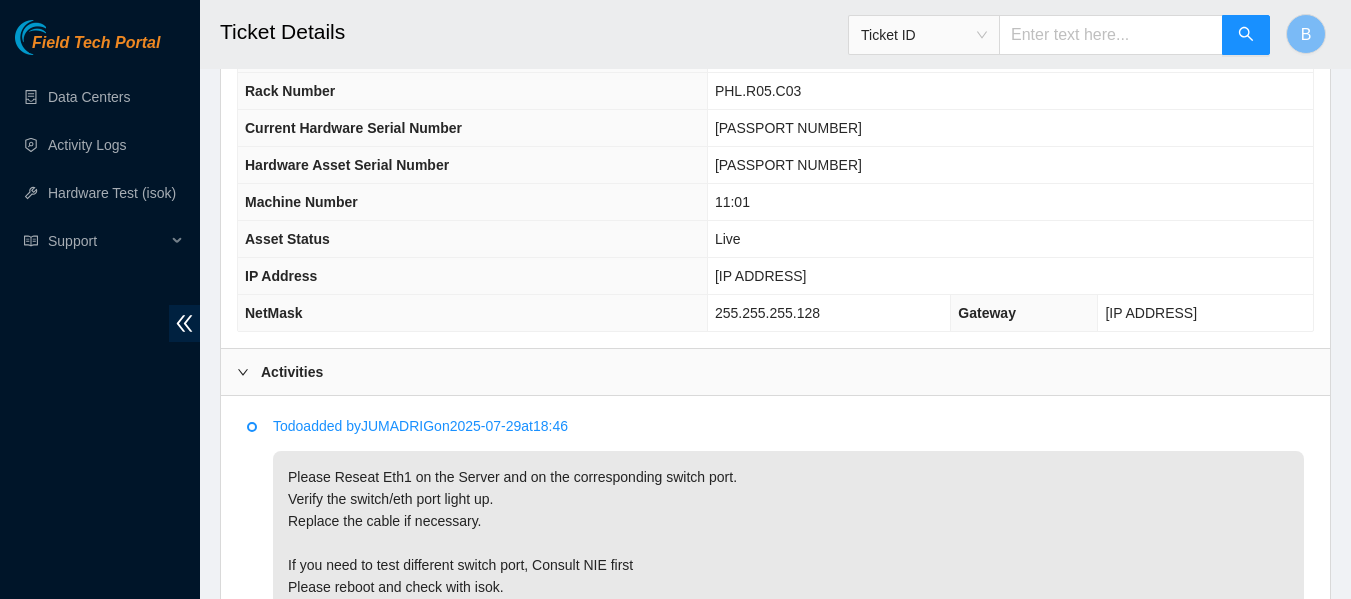 scroll, scrollTop: 1105, scrollLeft: 0, axis: vertical 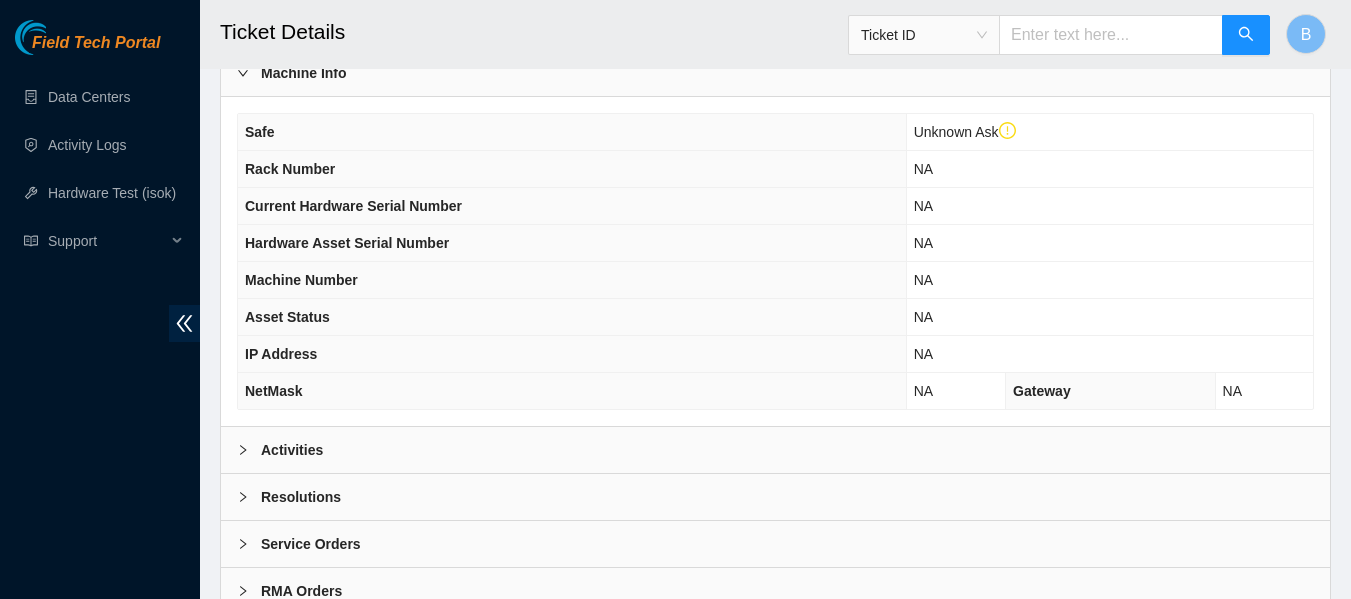 click on "Activities" at bounding box center [292, 450] 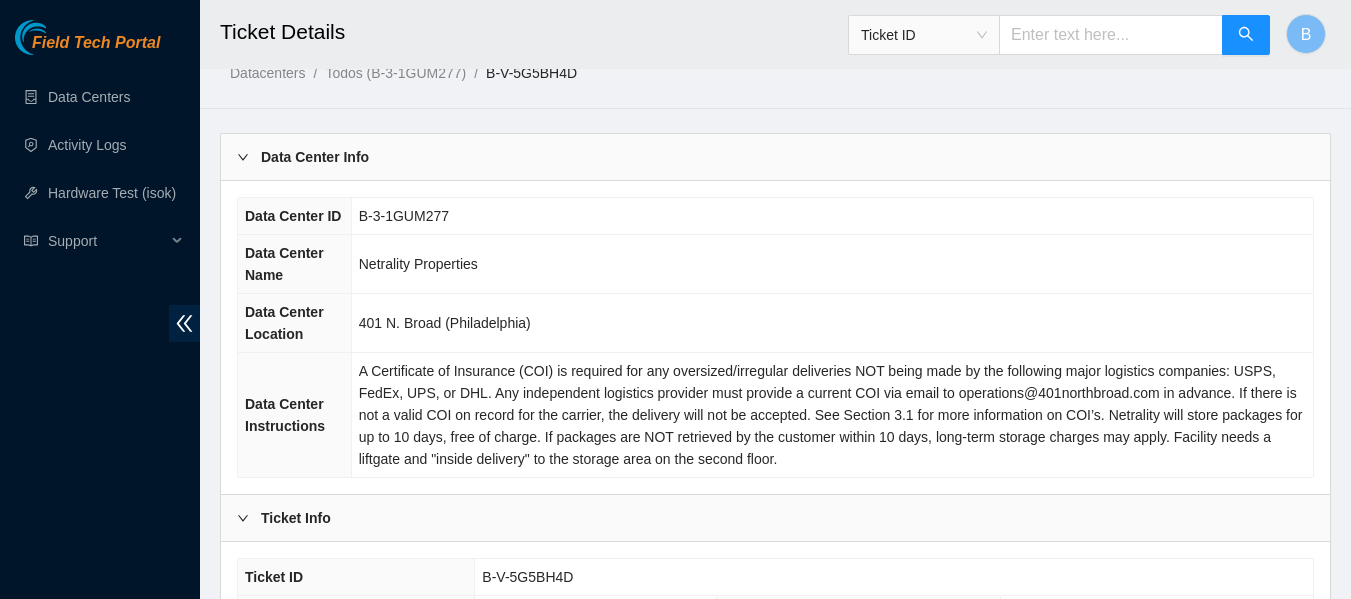 scroll, scrollTop: 64, scrollLeft: 0, axis: vertical 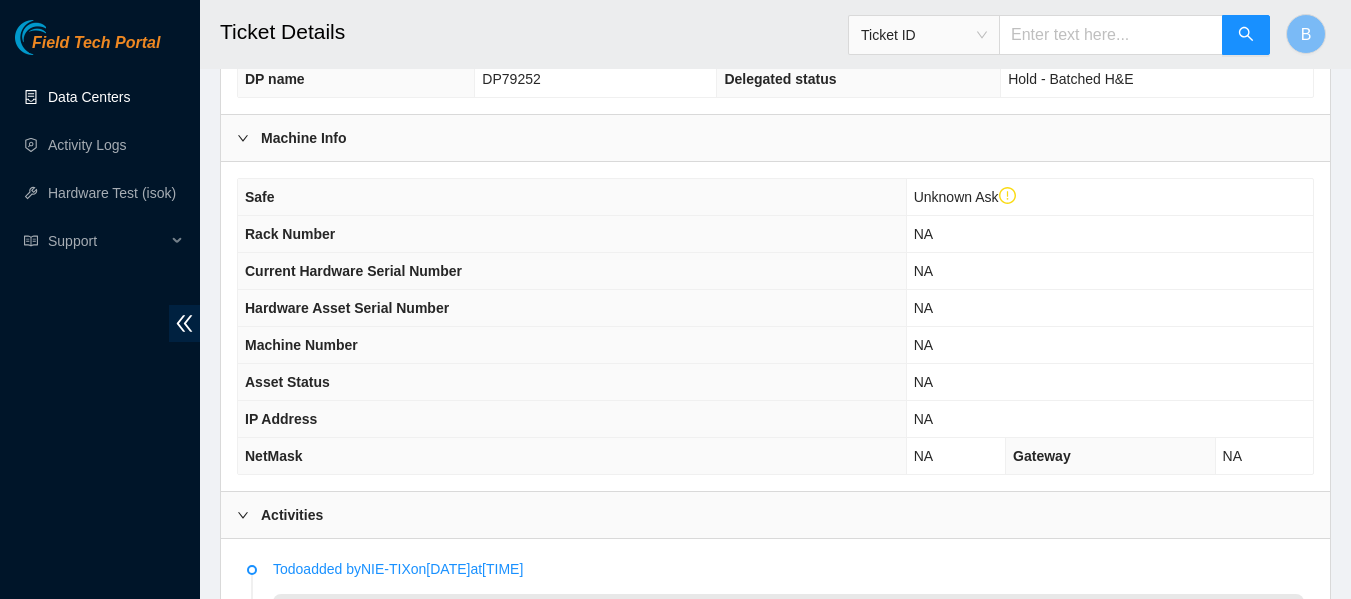 click on "Data Centers" at bounding box center (89, 97) 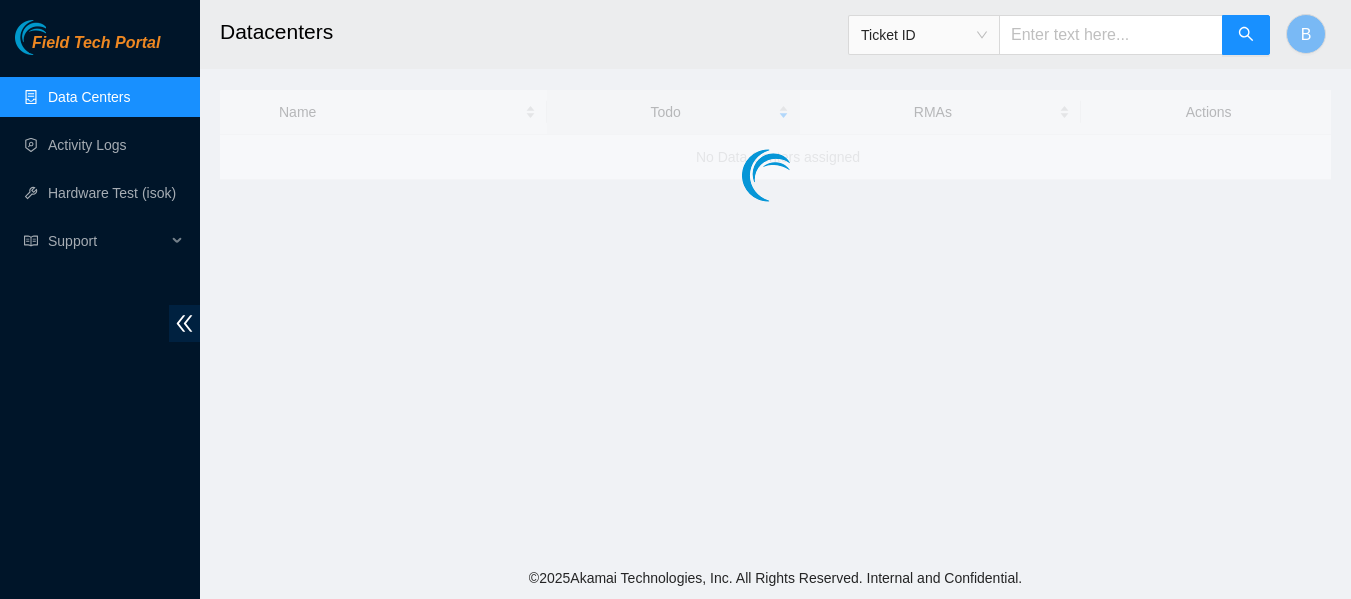 scroll, scrollTop: 0, scrollLeft: 0, axis: both 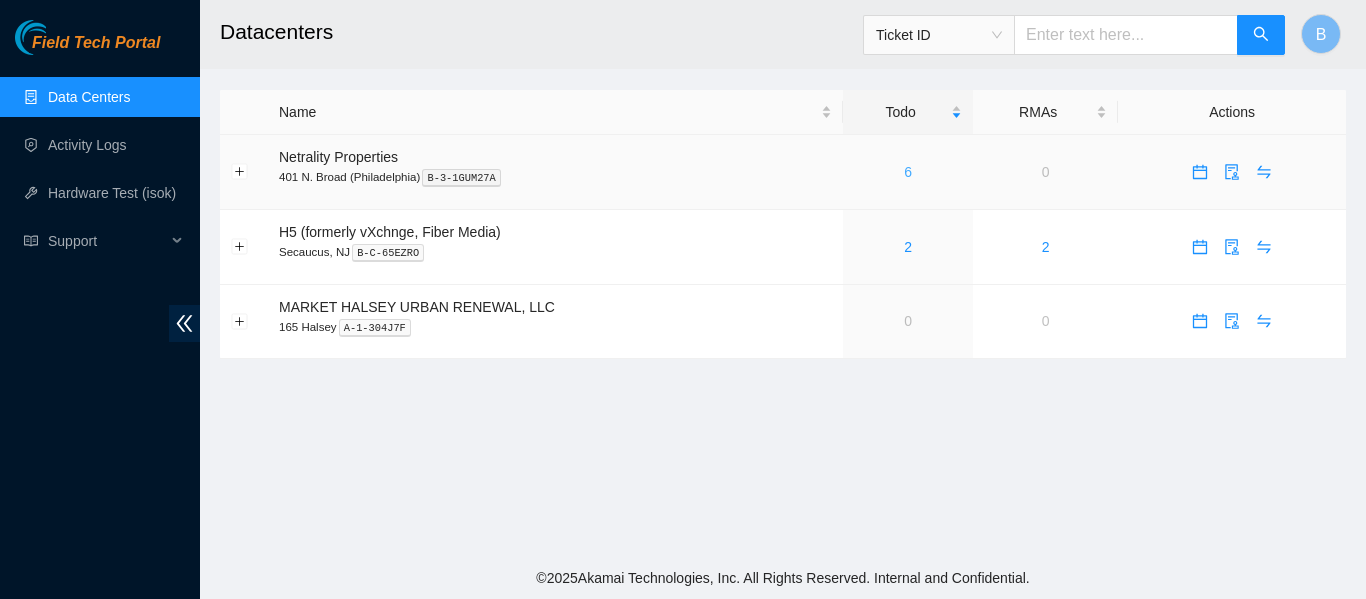 click on "6" at bounding box center [908, 172] 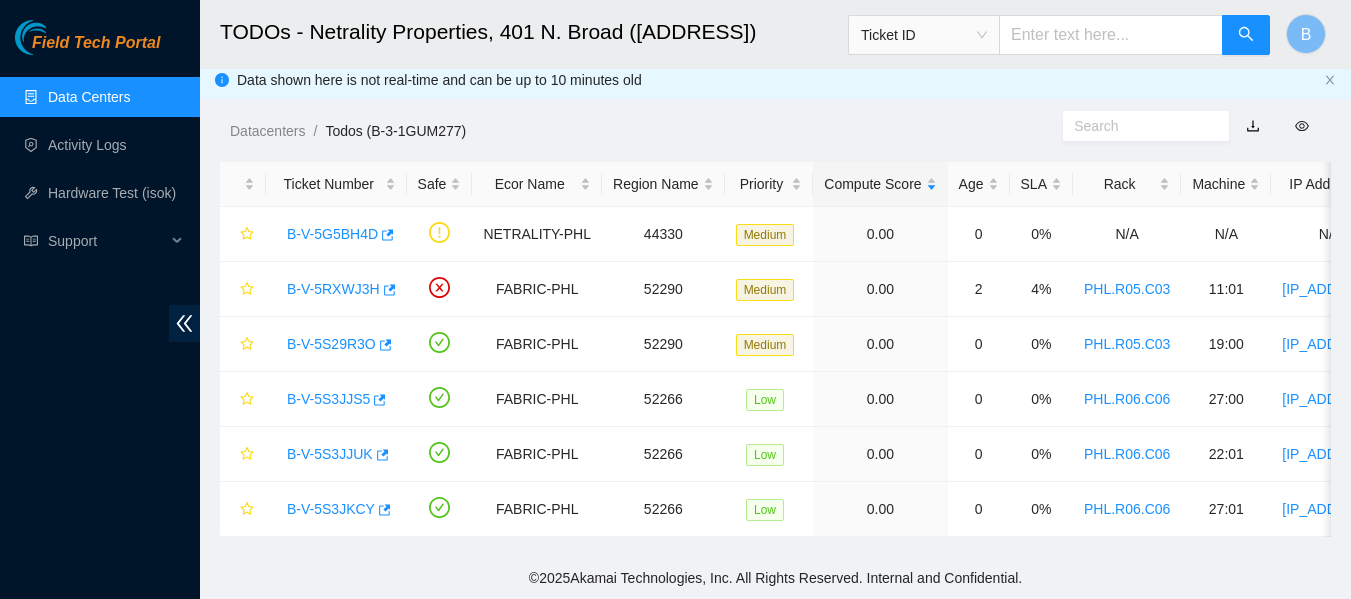 scroll, scrollTop: 0, scrollLeft: 0, axis: both 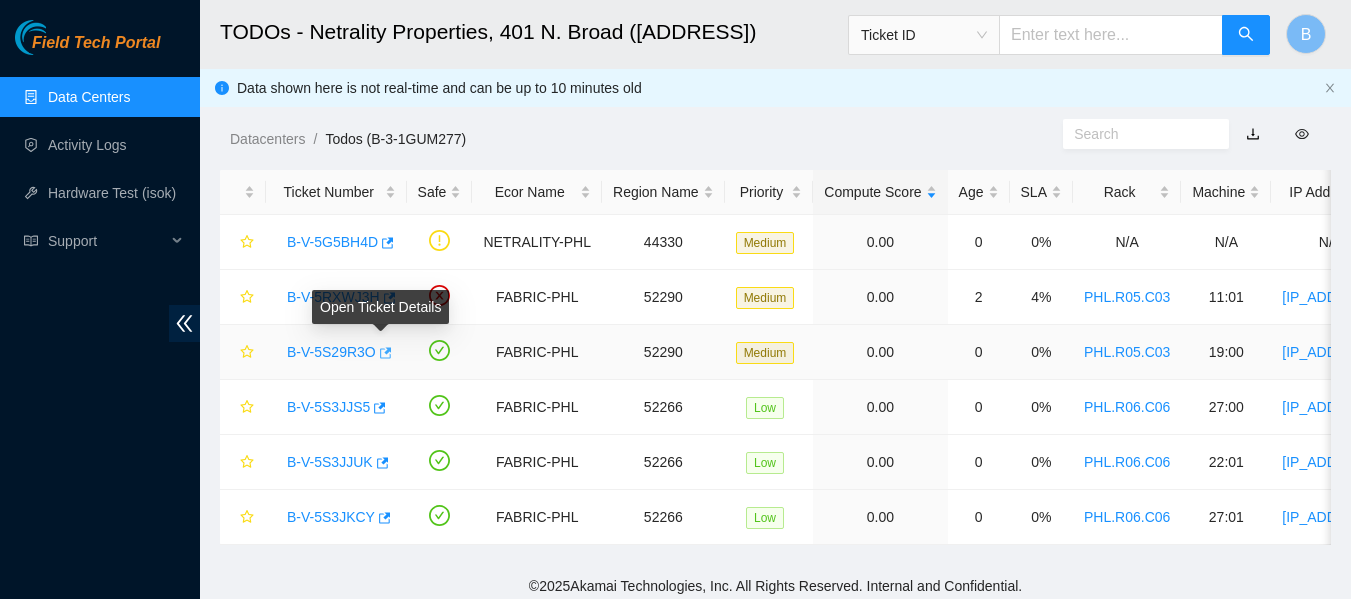 click 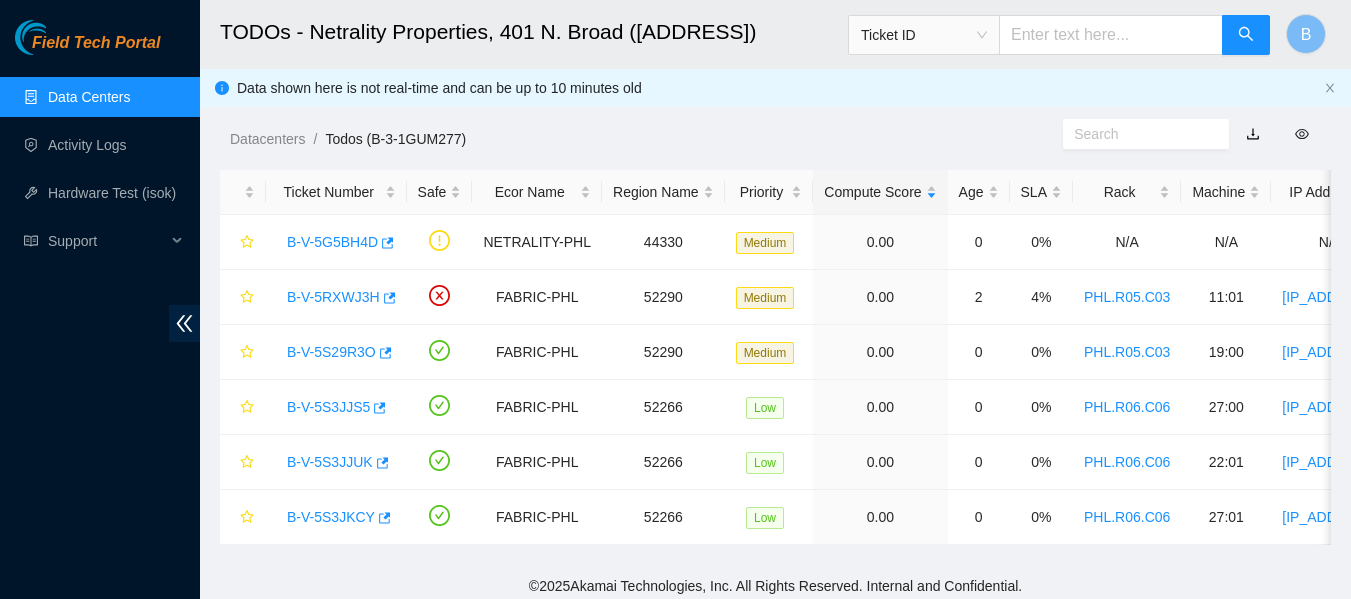 click on "Datacenters / Todos (B-3-1GUM277) /" at bounding box center (631, 94) 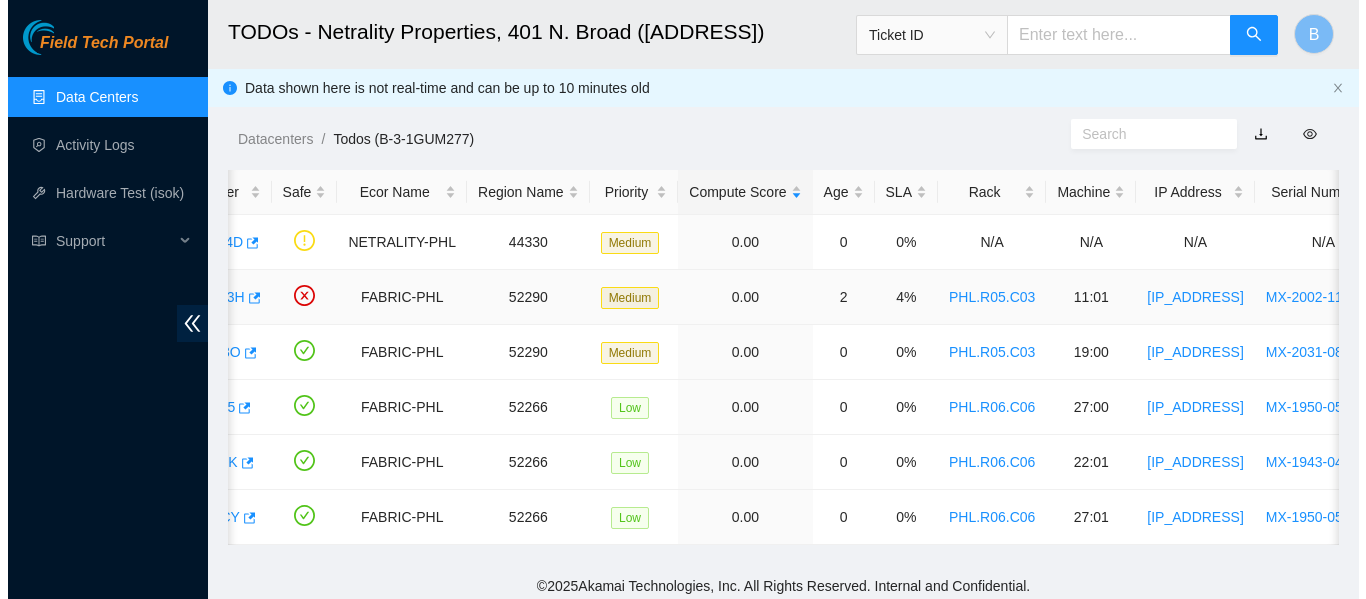 scroll, scrollTop: 0, scrollLeft: 0, axis: both 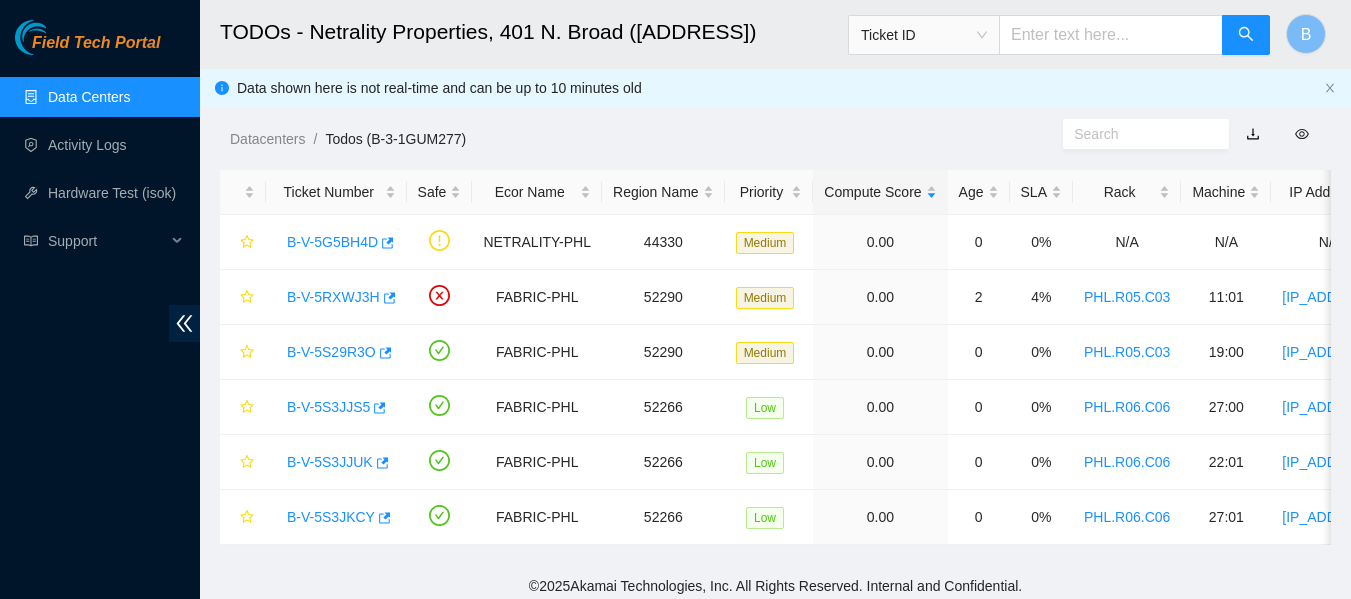 click on "Datacenters / Todos (B-3-1GUM277) /" at bounding box center (631, 94) 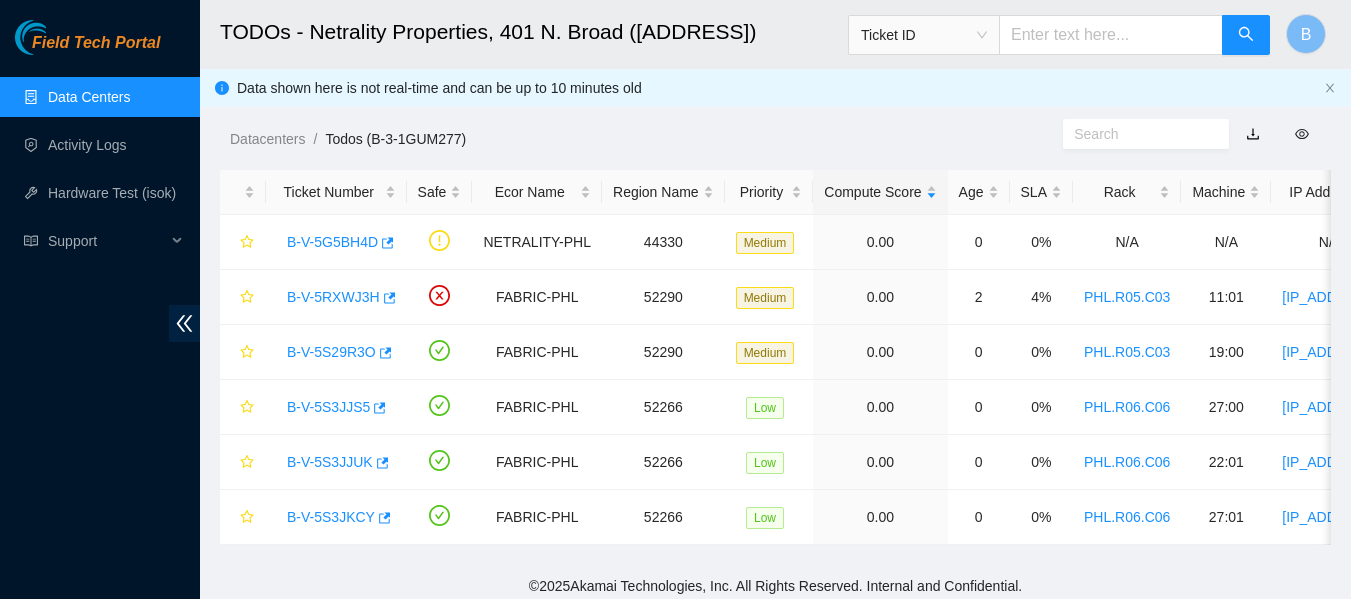 click on "Datacenters / Todos (B-3-1GUM277) /" at bounding box center (631, 94) 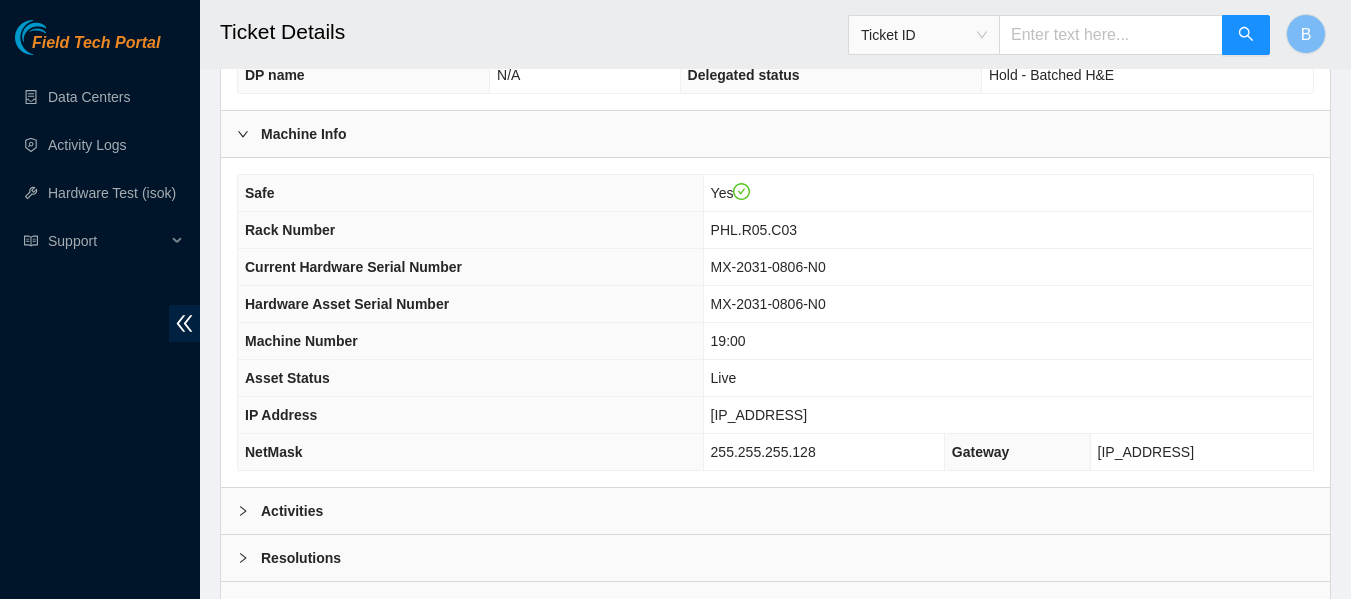 scroll, scrollTop: 780, scrollLeft: 0, axis: vertical 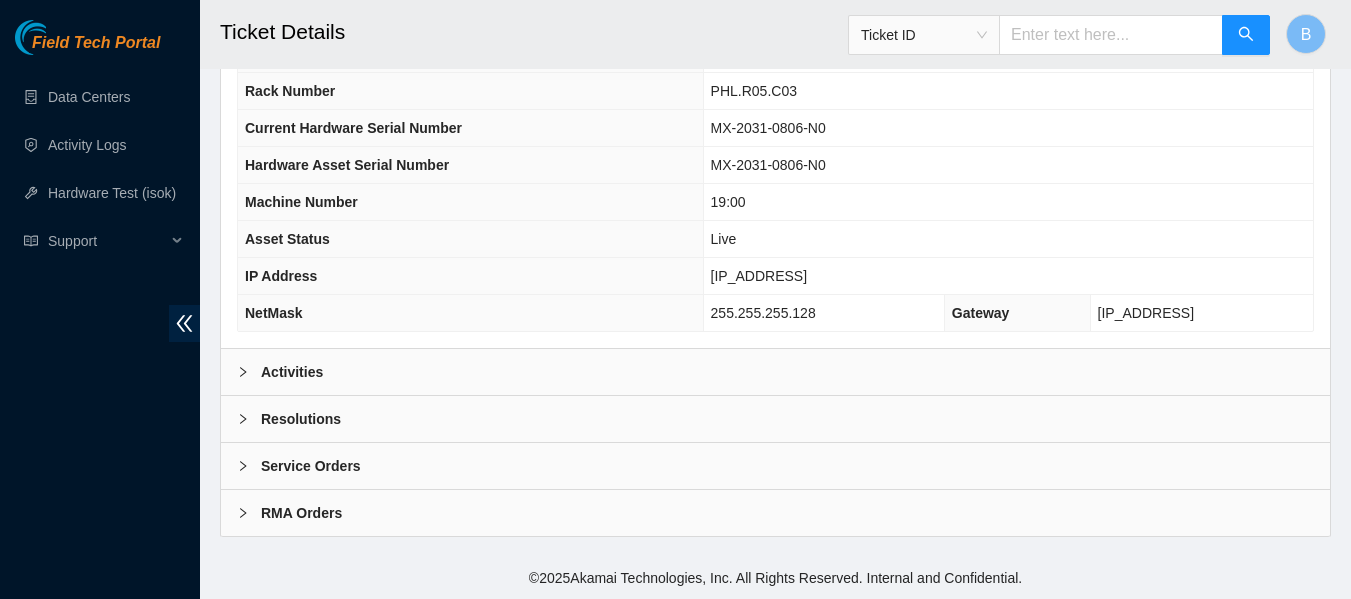click on "Activities" at bounding box center [292, 372] 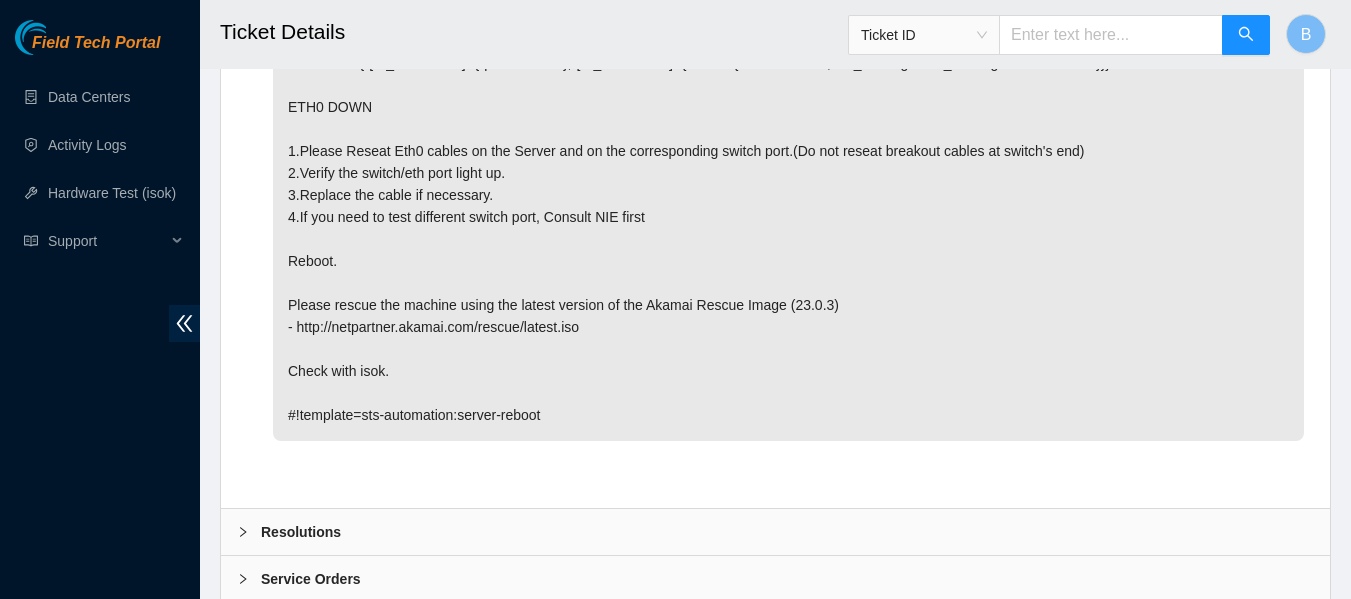 scroll, scrollTop: 1240, scrollLeft: 0, axis: vertical 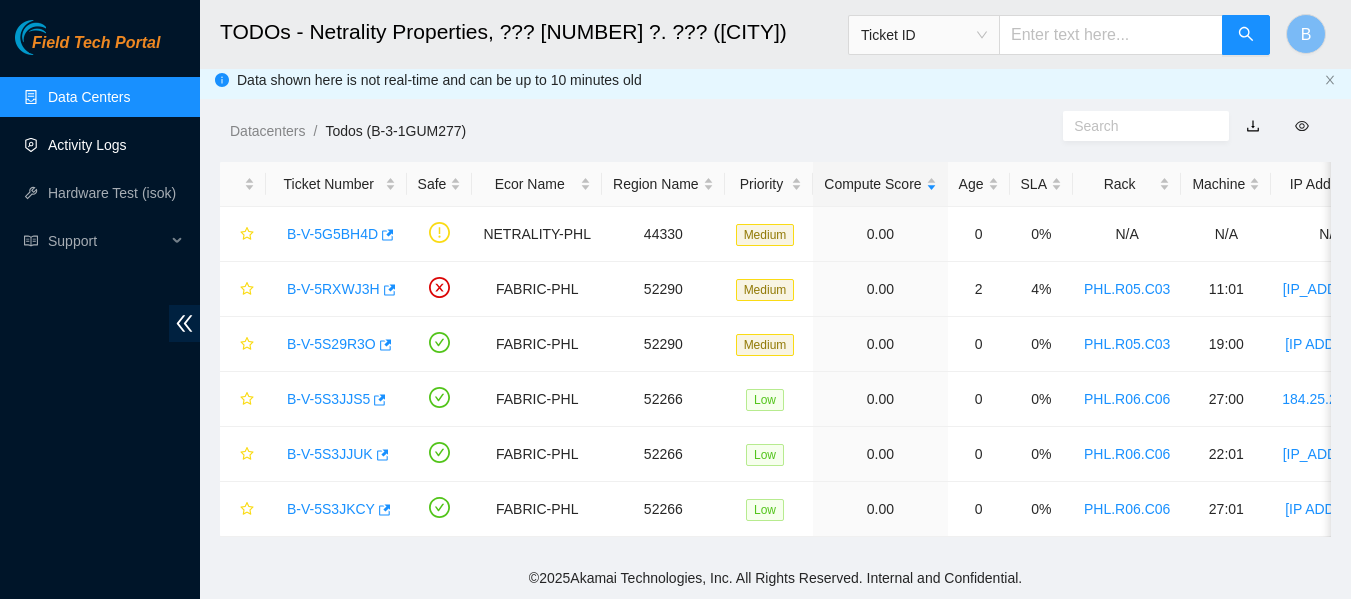 click on "Activity Logs" at bounding box center (87, 145) 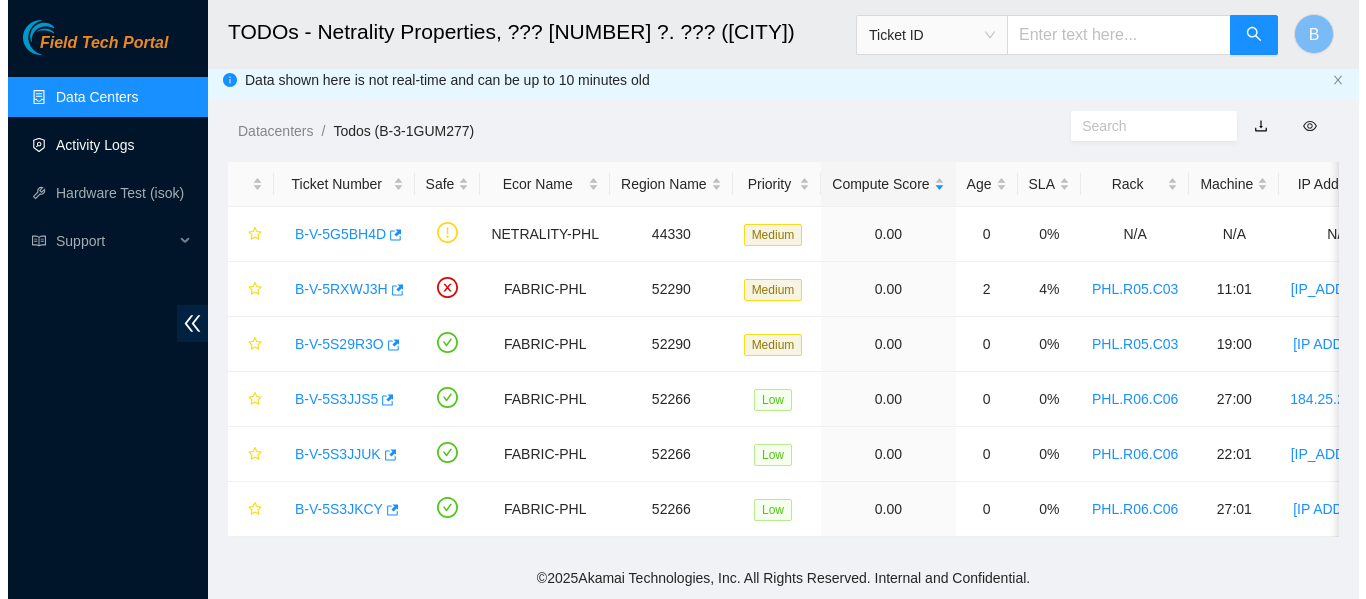 scroll, scrollTop: 0, scrollLeft: 0, axis: both 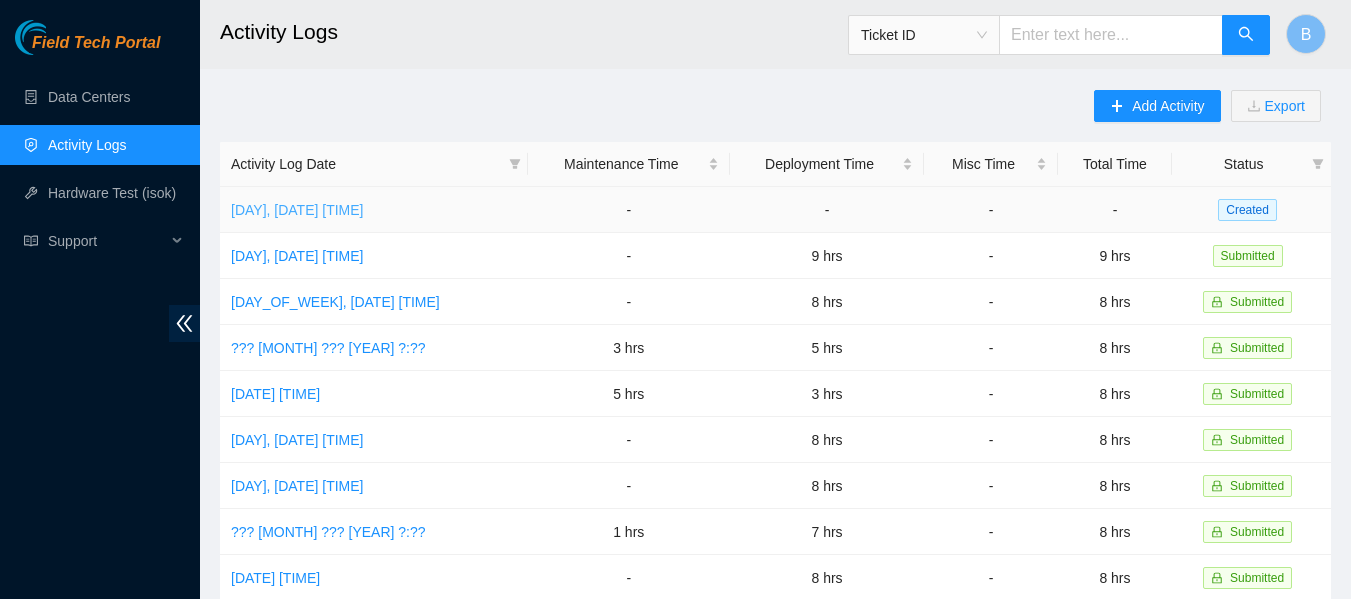 click on "[DAY], [DATE] [TIME]" at bounding box center [297, 210] 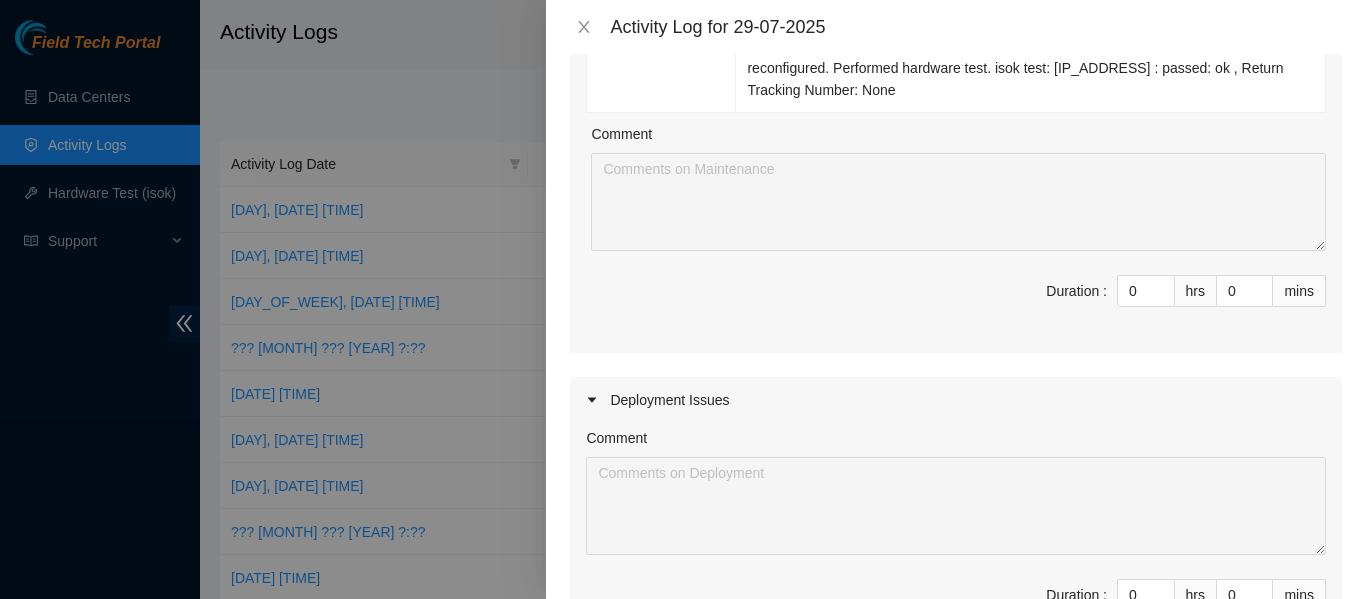scroll, scrollTop: 590, scrollLeft: 0, axis: vertical 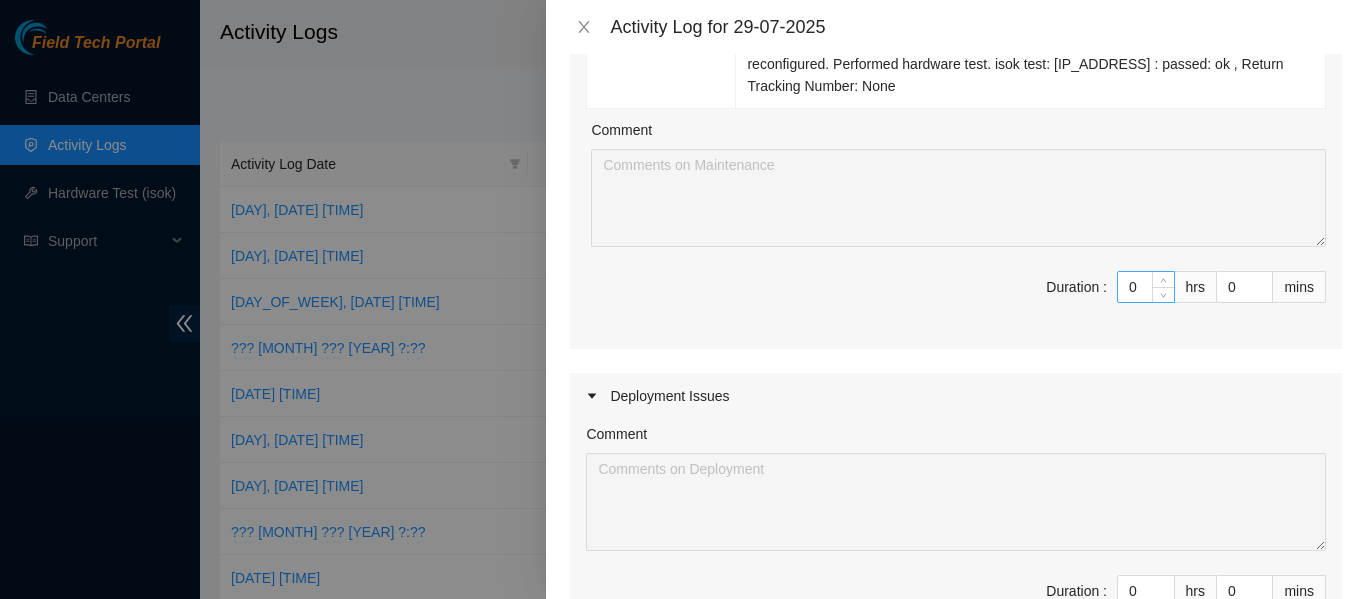click on "0" at bounding box center (1146, 287) 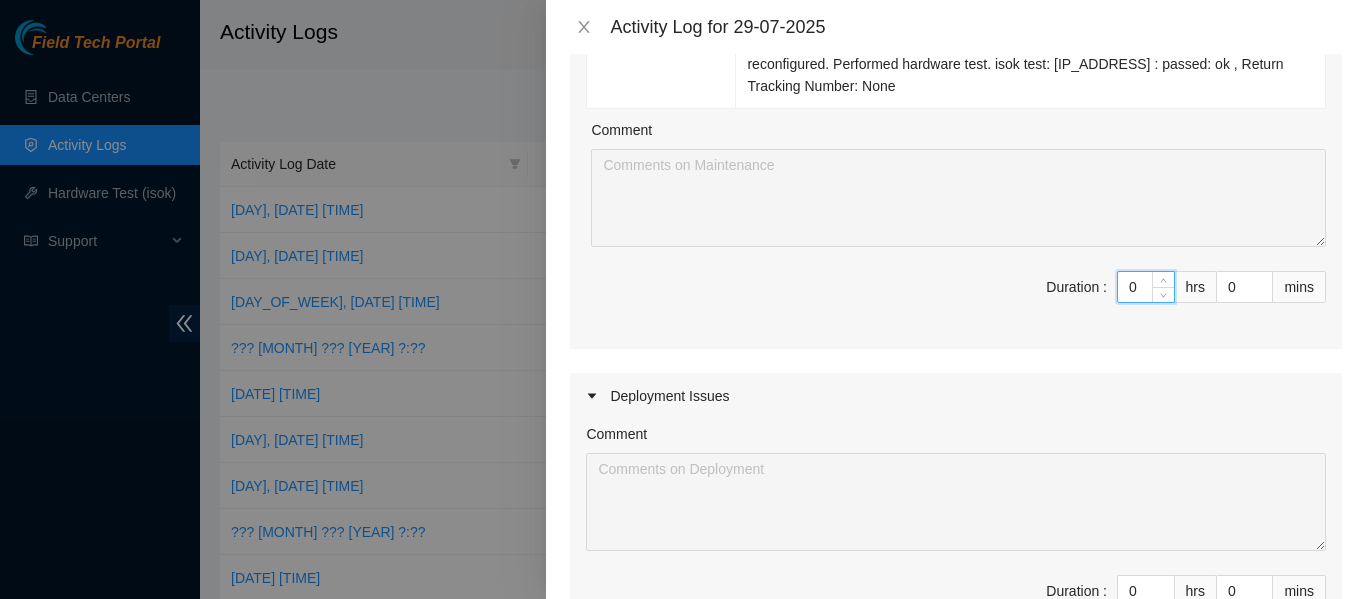click on "0" at bounding box center (1146, 287) 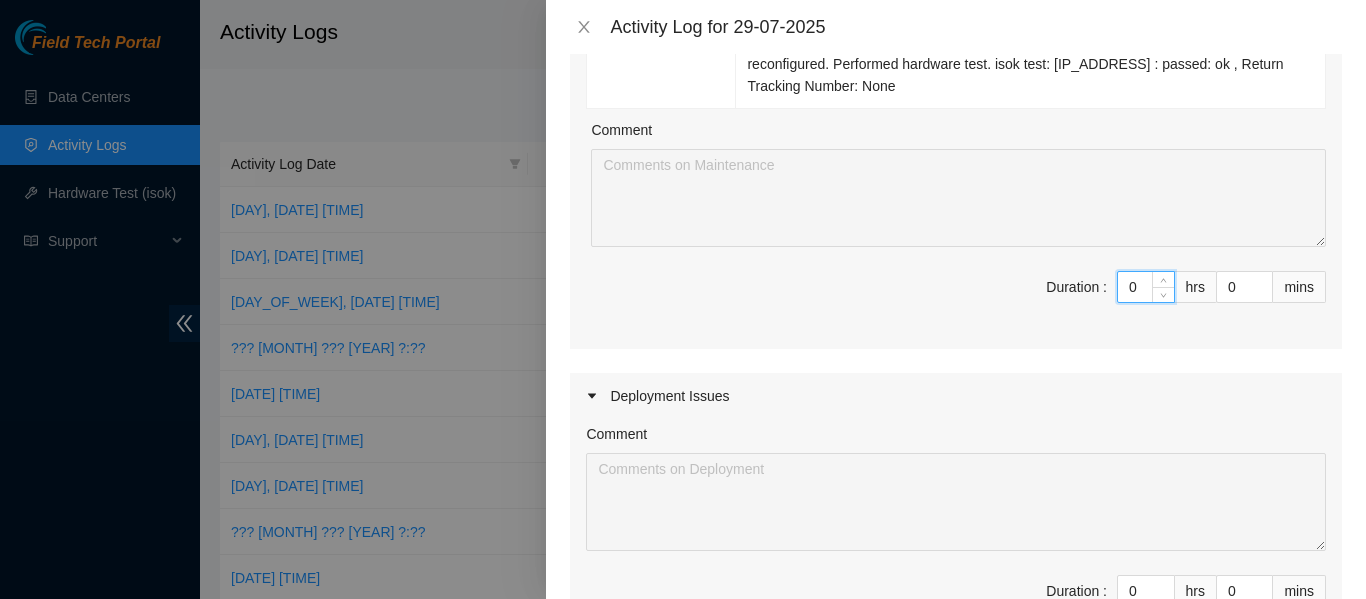 type on "3" 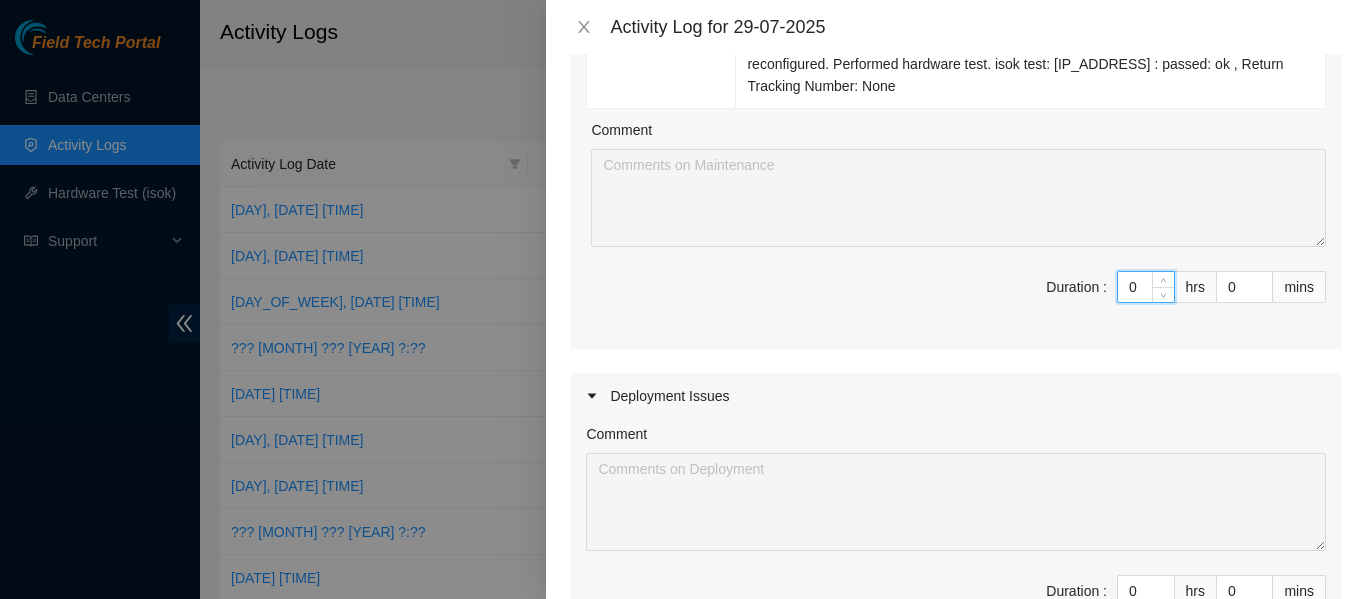 type on "3" 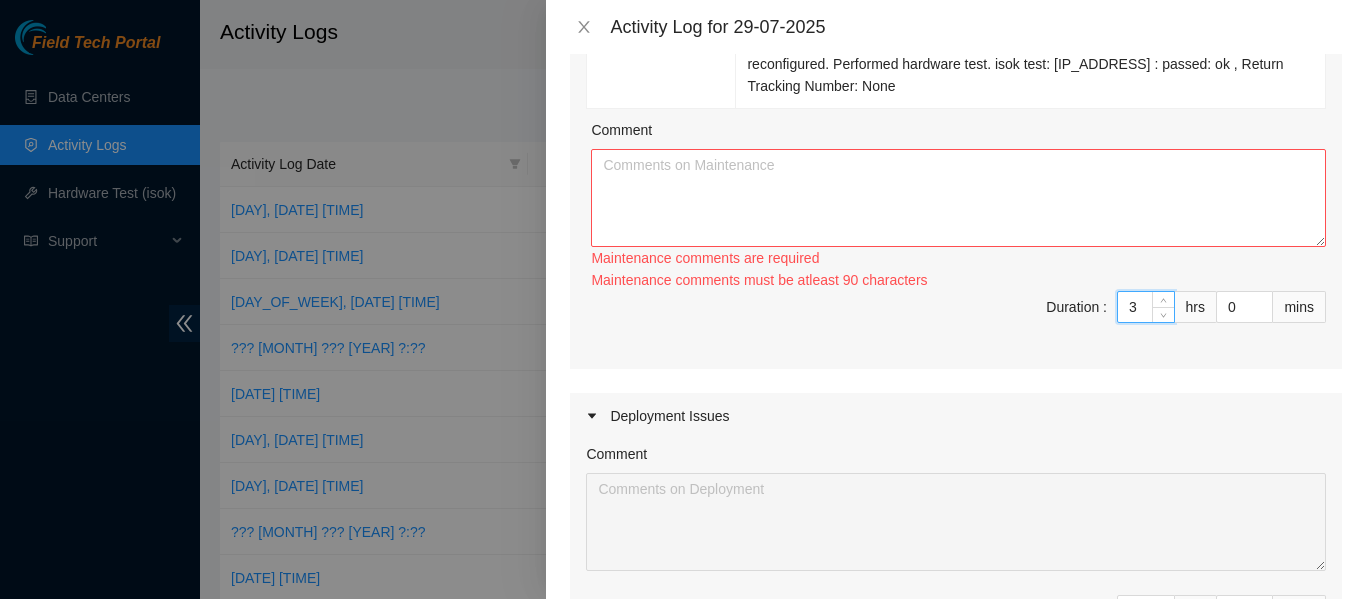 type on "3" 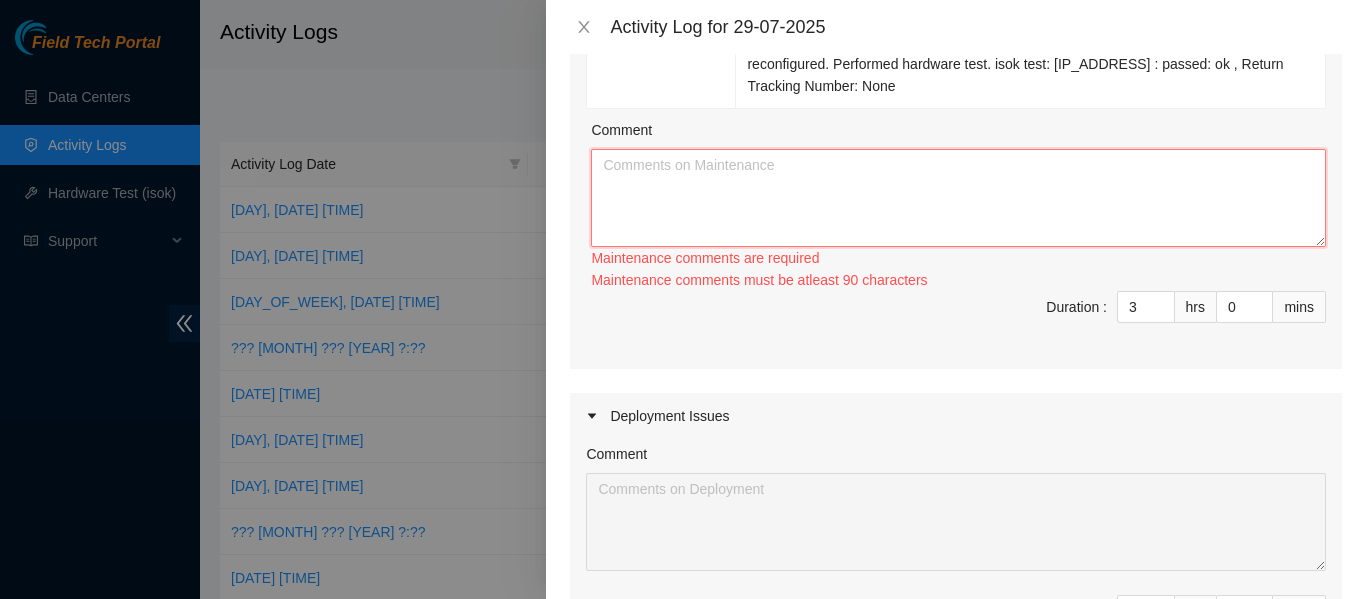 click on "Comment" at bounding box center [958, 198] 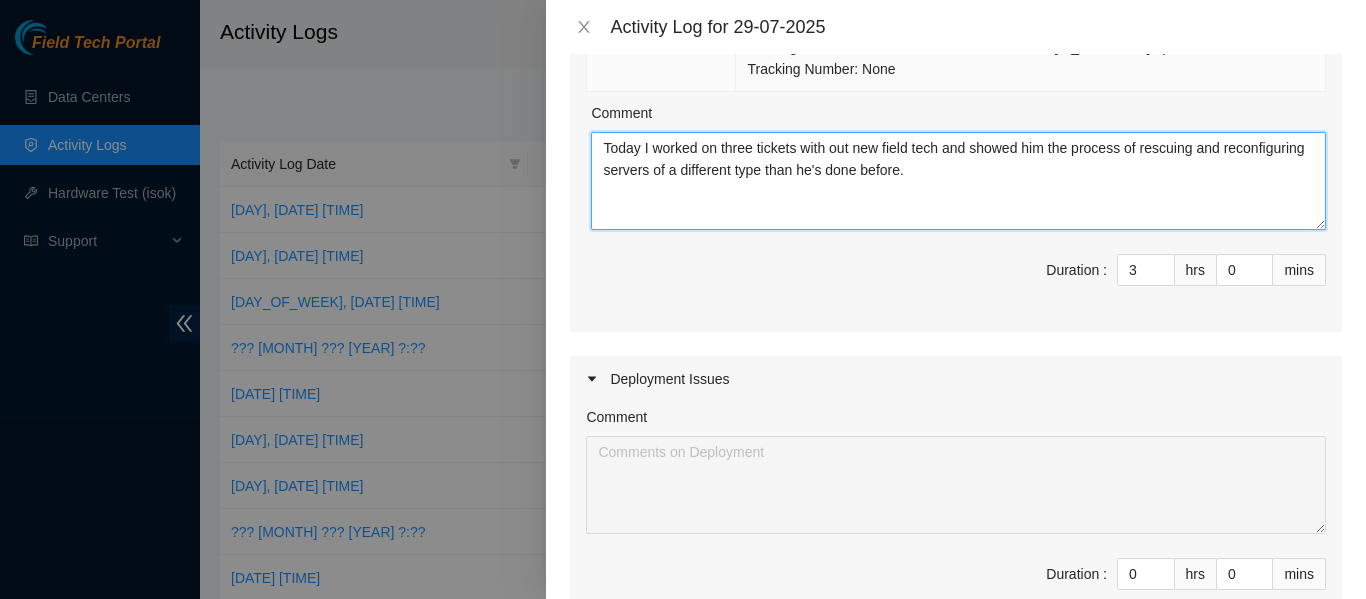 scroll, scrollTop: 608, scrollLeft: 0, axis: vertical 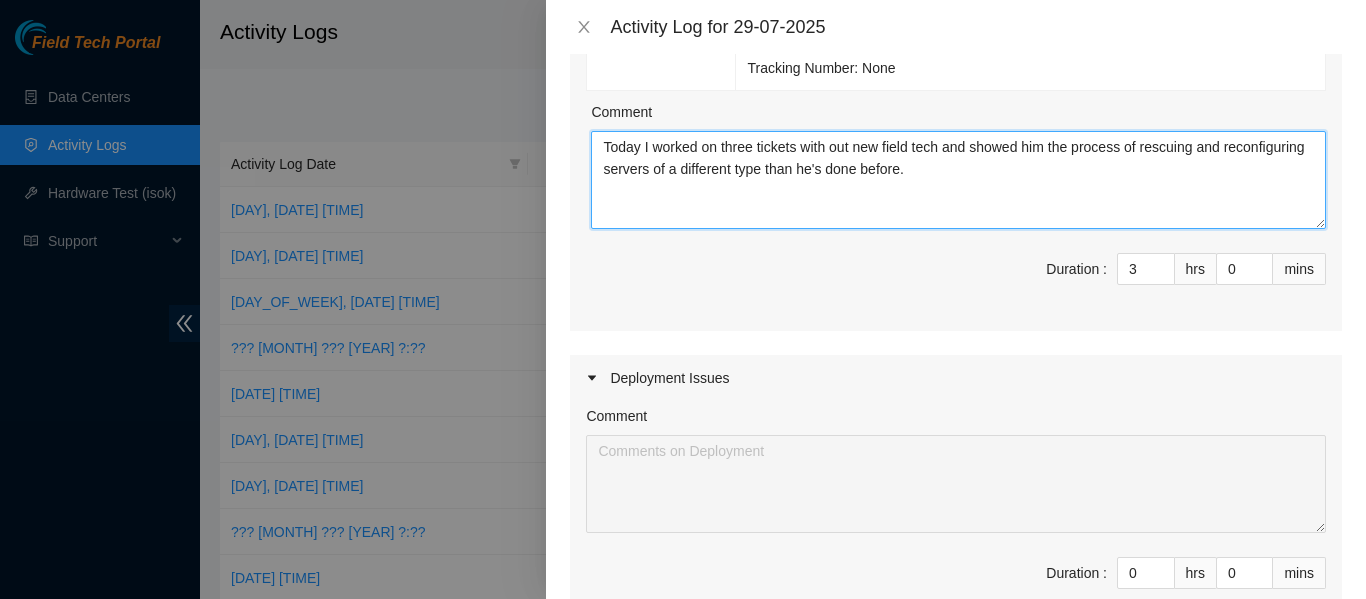 type on "Today I worked on three tickets with out new field tech and showed him the process of rescuing and reconfiguring servers of a different type than he's done before." 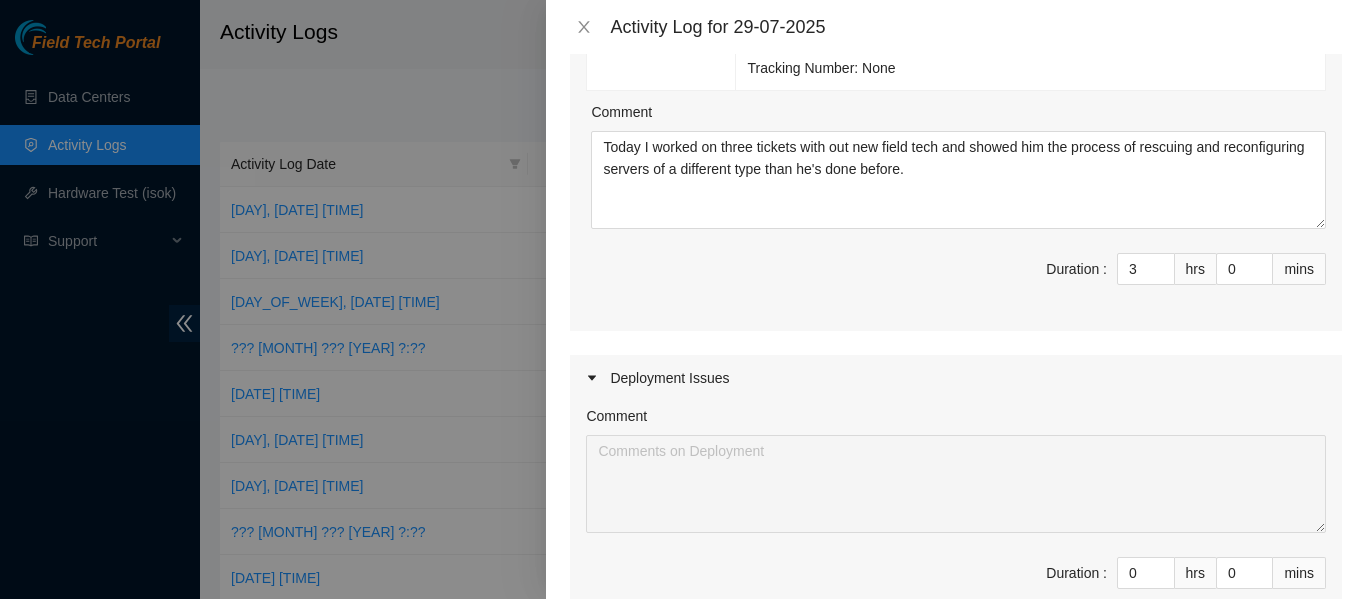 click on "Ticket Number Resolution B-W-13HHN7E Resolution: Rebooted, Rescued, Replaced Machine, Comment: Safely replaced server.
Rescued, reconfigured and rebooted new machine.
Old SN: CT-4250214-00228
New SN: CT-4250207-00548
Performed hardware test
isok test: [IP ADDRESS] :   passed: ok
, Return Tracking Number: None B-W-12DVJ48 Resolution: Rebooted, Rescued, Comment: Server was showing "Shell" on putty screen. I manually rebooted to bring up the rescue screen.
Rebooted, rescued and reconfigured.
Performed hardware test.
isok test: [IP ADDRESS] :   passed: ok
, Return Tracking Number: None B-V-5RRACWJ Comment Today I worked on three tickets with out new field tech and showed him the process of rescuing and reconfiguring servers of a different type than he's done before. Duration : 3 hrs 0 mins" at bounding box center (956, -3) 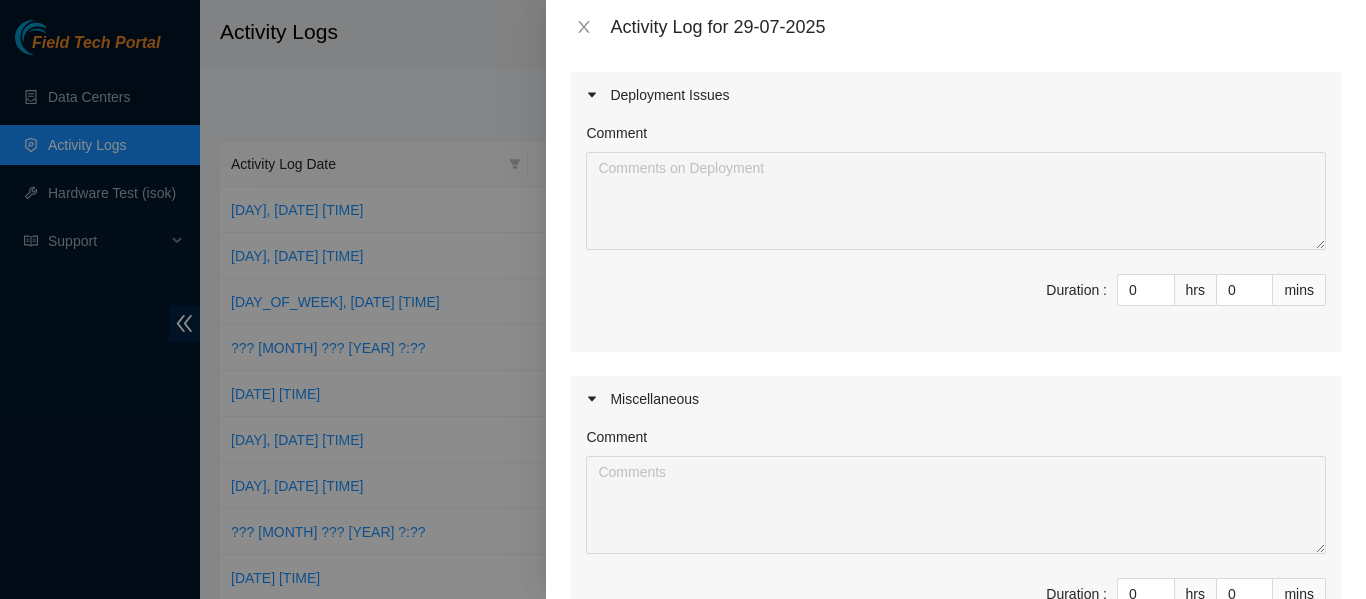 scroll, scrollTop: 892, scrollLeft: 0, axis: vertical 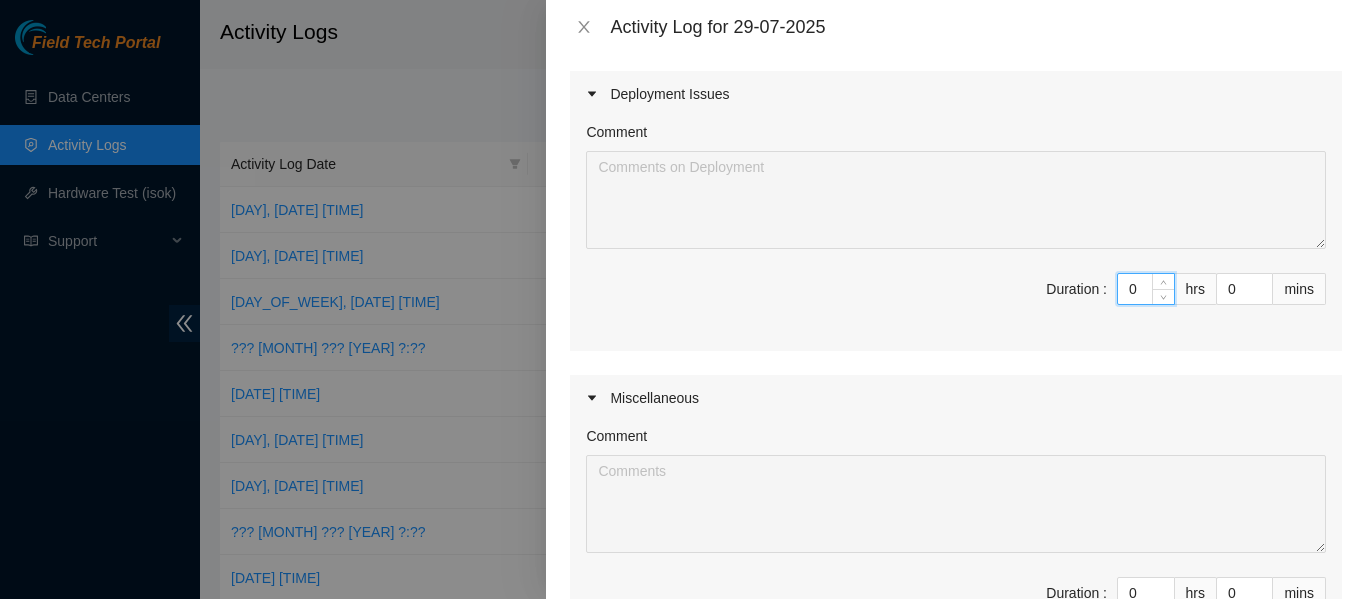 click on "0" at bounding box center [1146, 289] 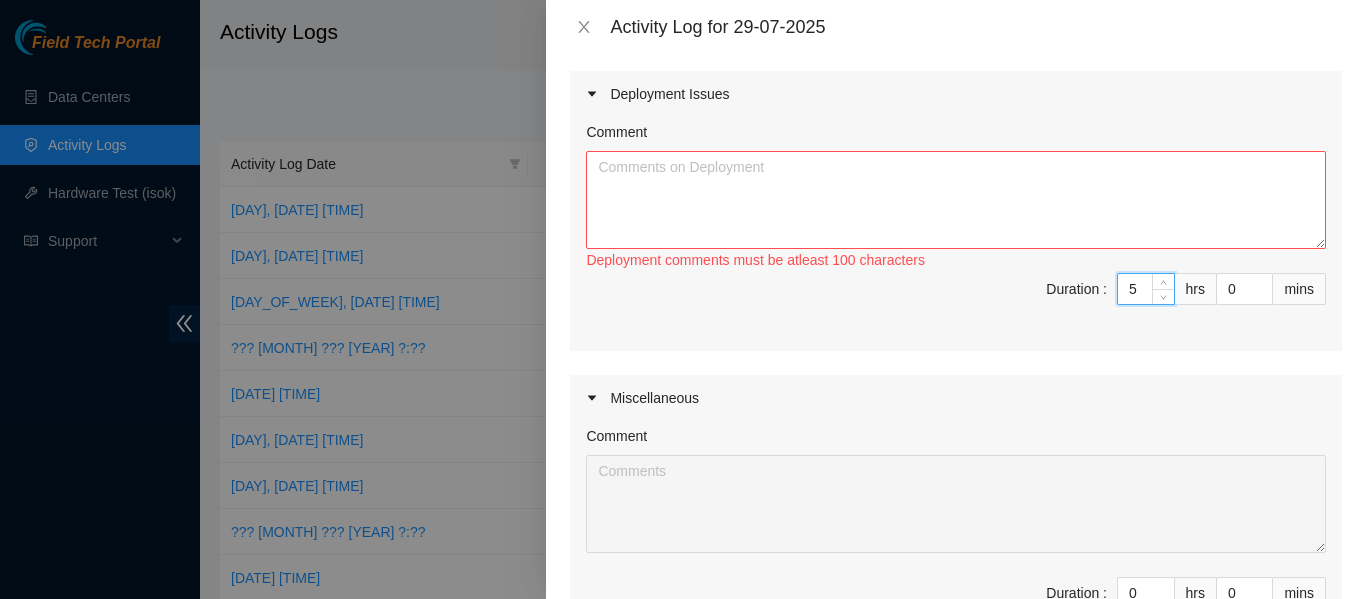 type on "5" 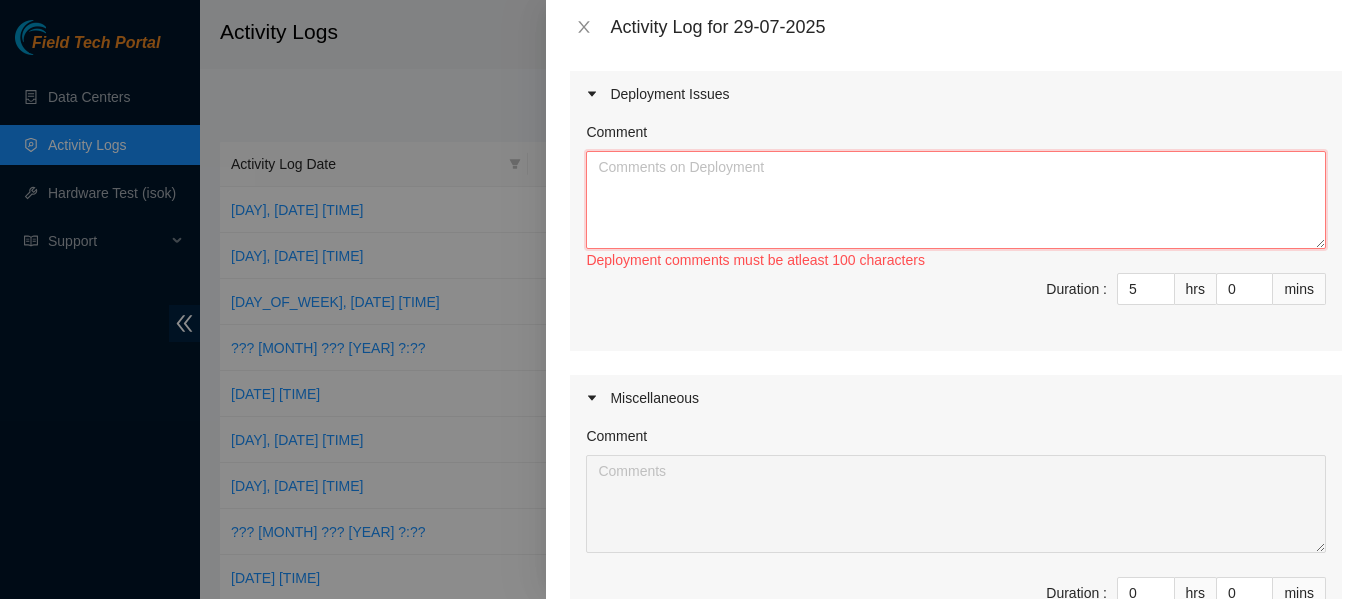 click on "Comment" at bounding box center [956, 200] 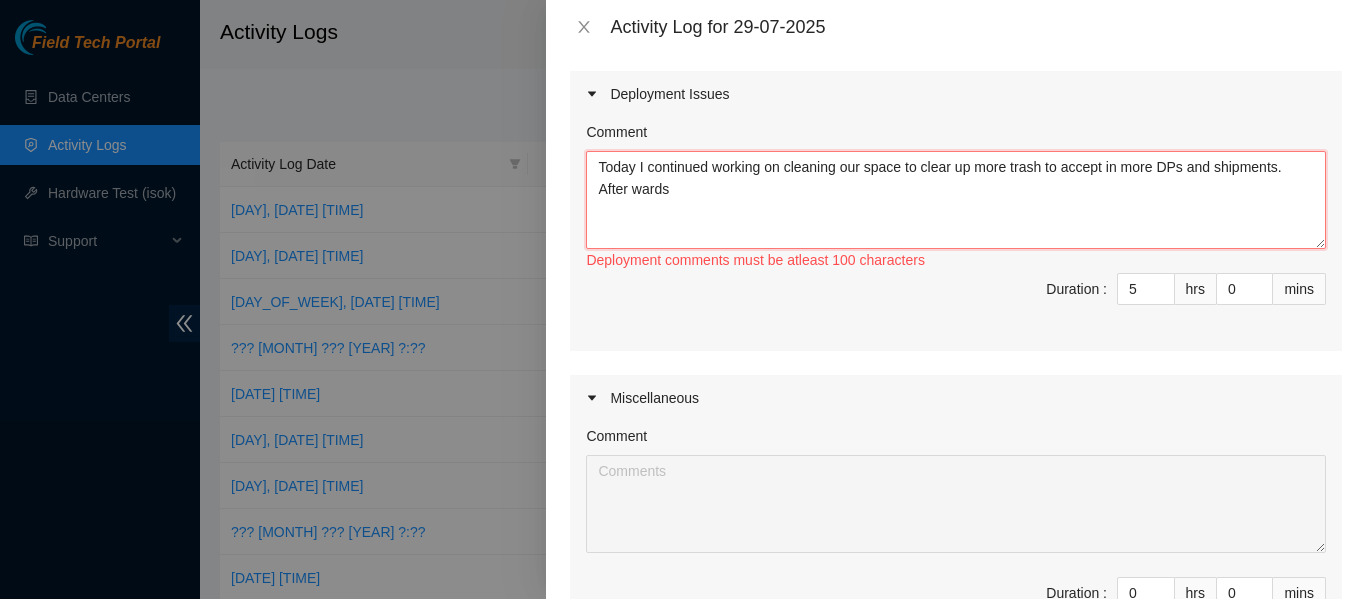 click on "Today I continued working on cleaning our space to clear up more trash to accept in more DPs and shipments. After wards" at bounding box center (956, 200) 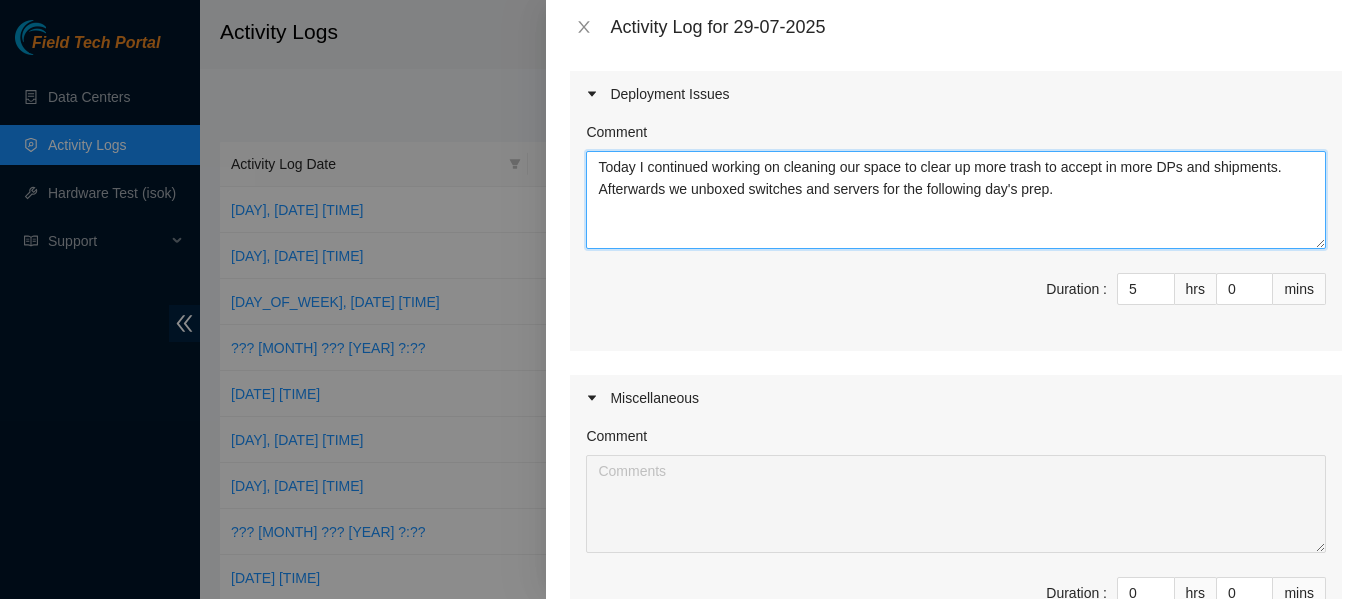 scroll, scrollTop: 1123, scrollLeft: 0, axis: vertical 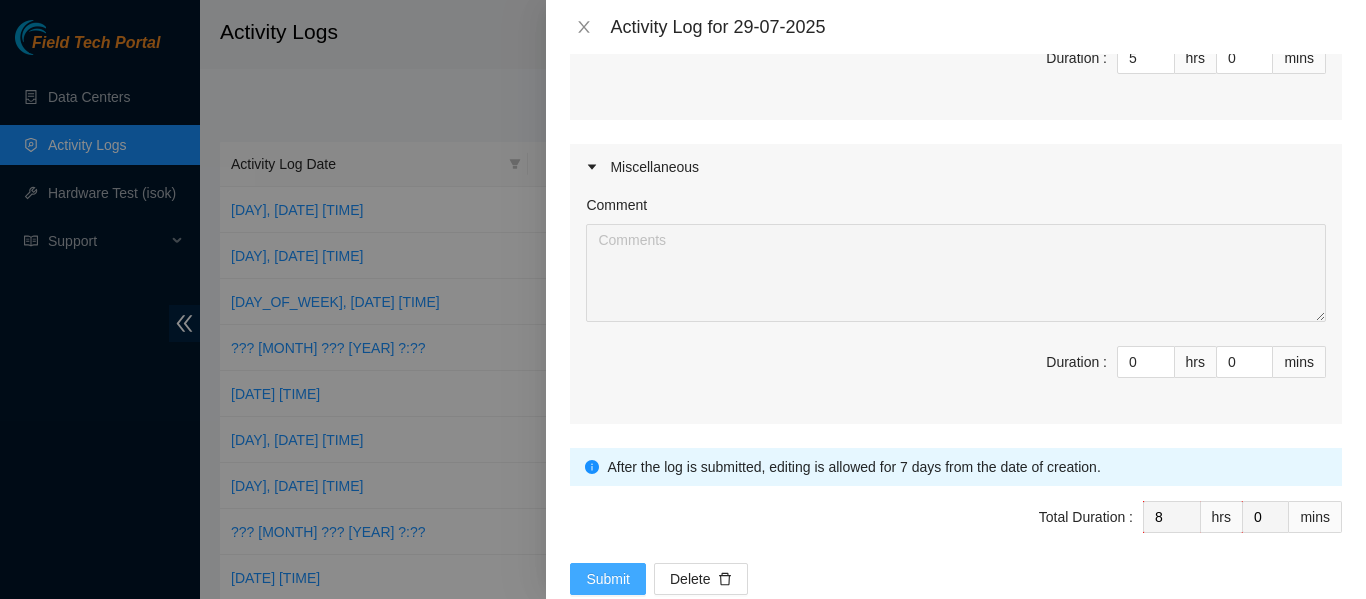 type on "Today I continued working on cleaning our space to clear up more trash to accept in more DPs and shipments. Afterwards we unboxed switches and servers for the following day's prep." 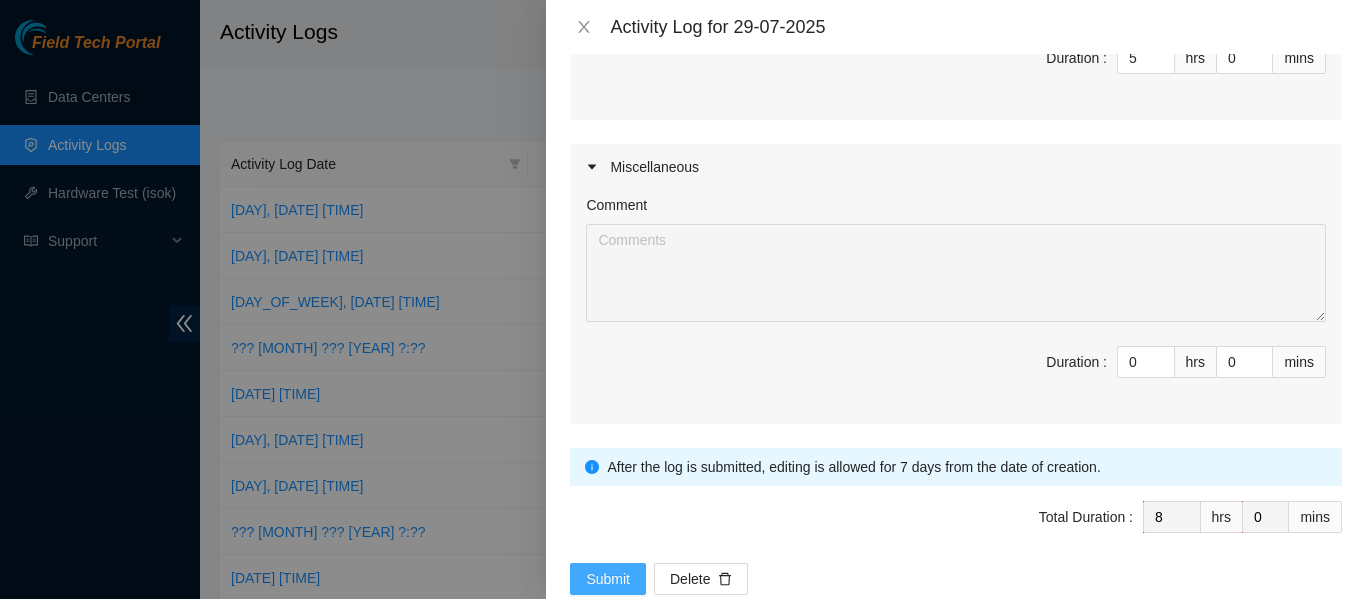 click on "Submit" at bounding box center (608, 579) 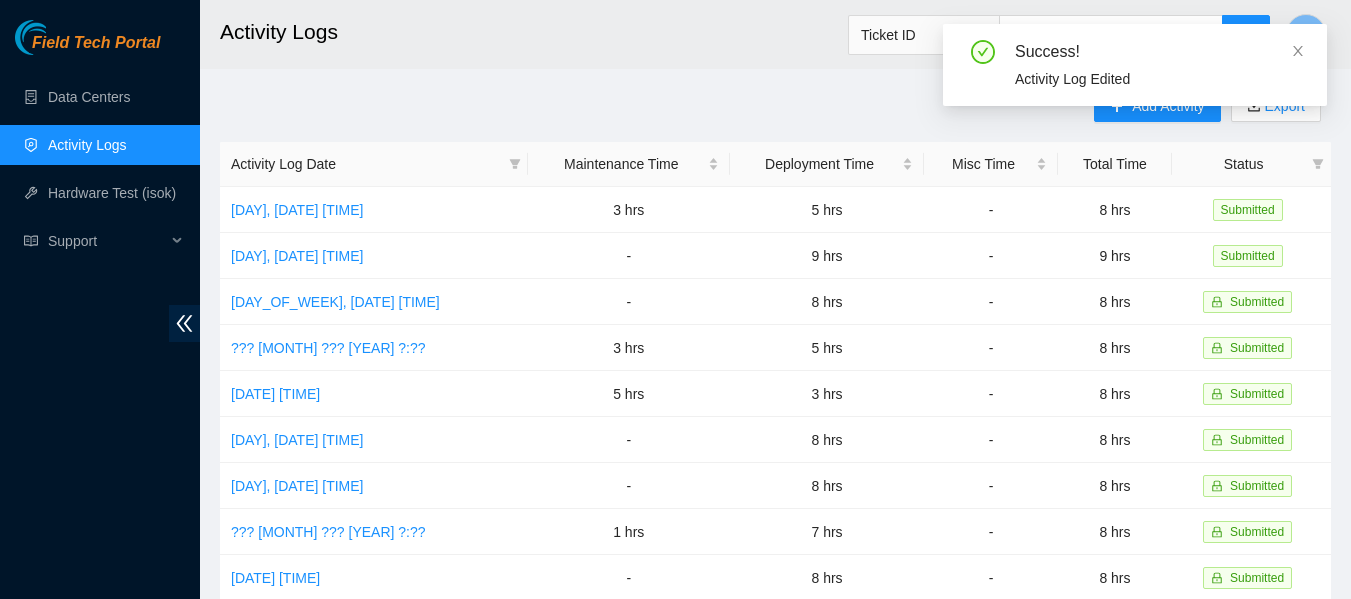 click on "Success! Activity Log Edited" at bounding box center [1135, 73] 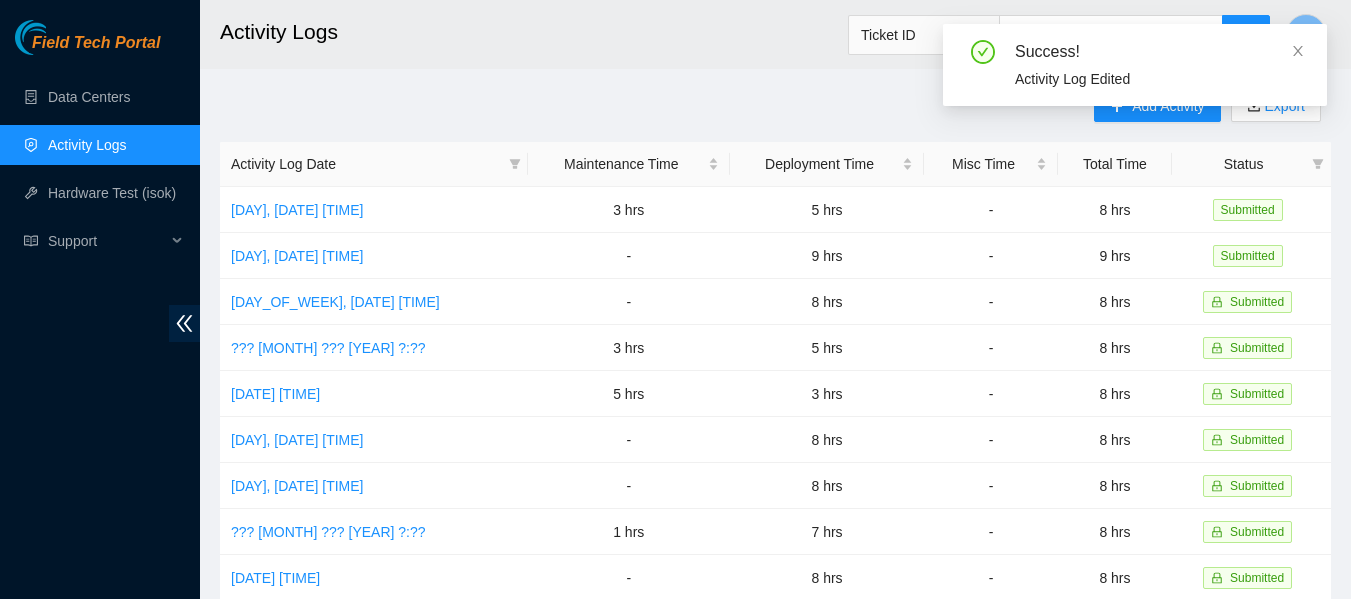 click on "Success! Activity Log Edited" at bounding box center [1135, 73] 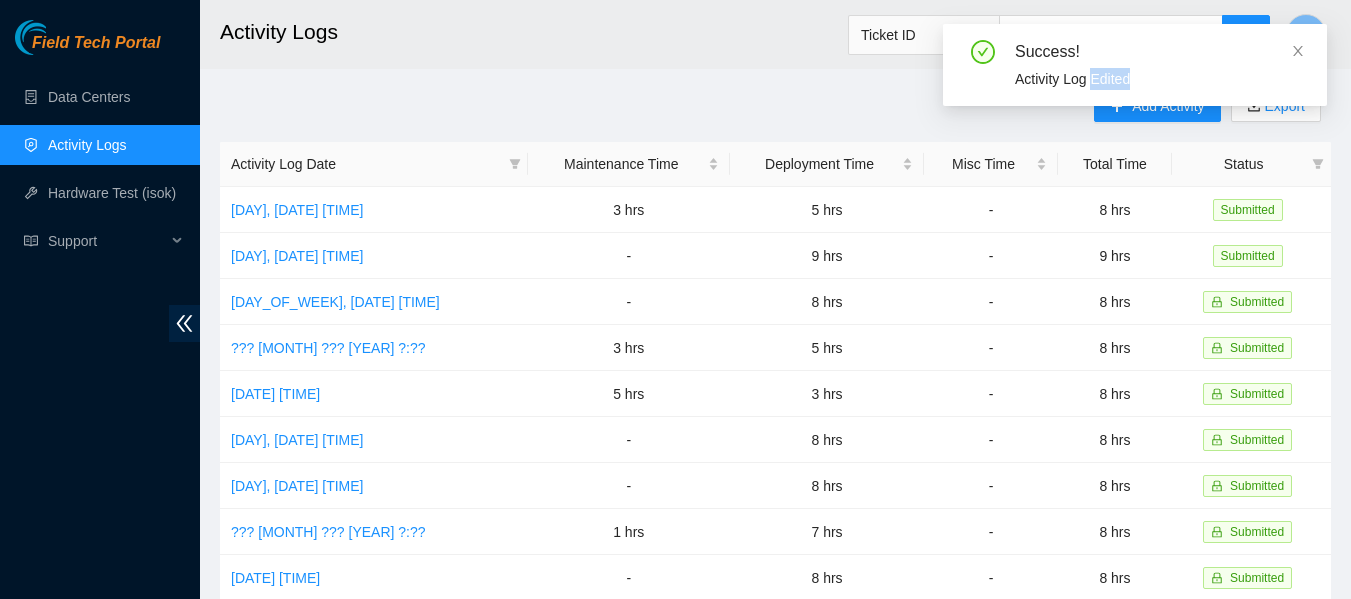 click on "Success! Activity Log Edited" at bounding box center [1135, 73] 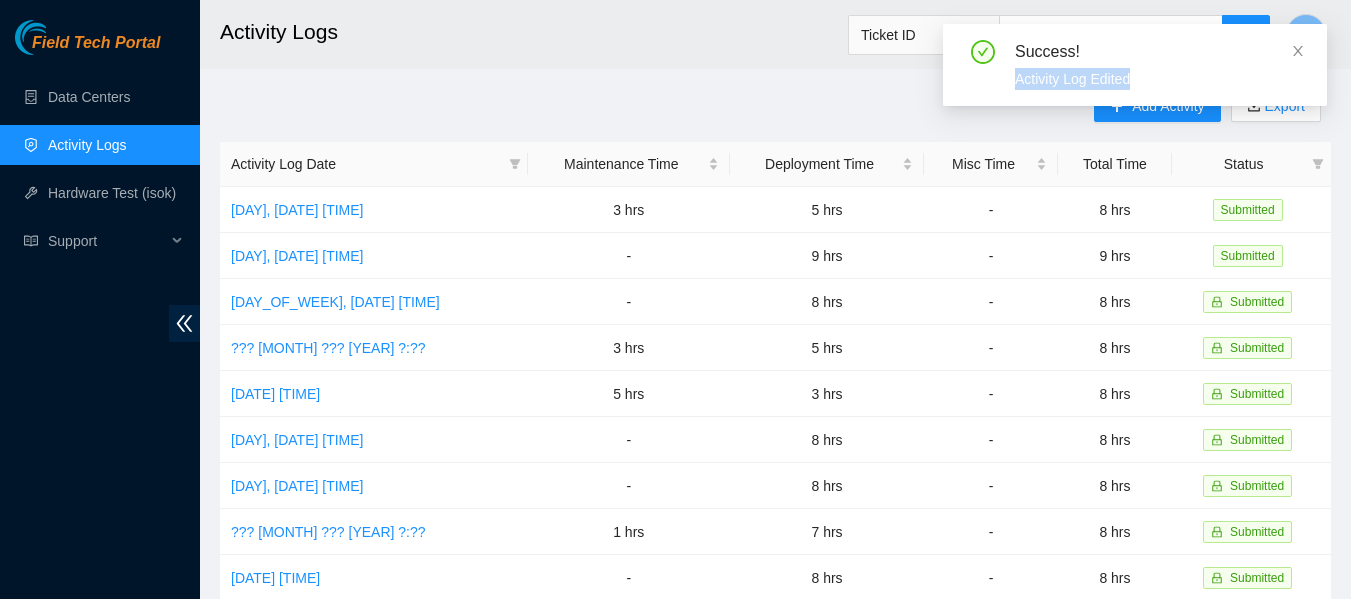 click on "Success! Activity Log Edited" at bounding box center [1135, 73] 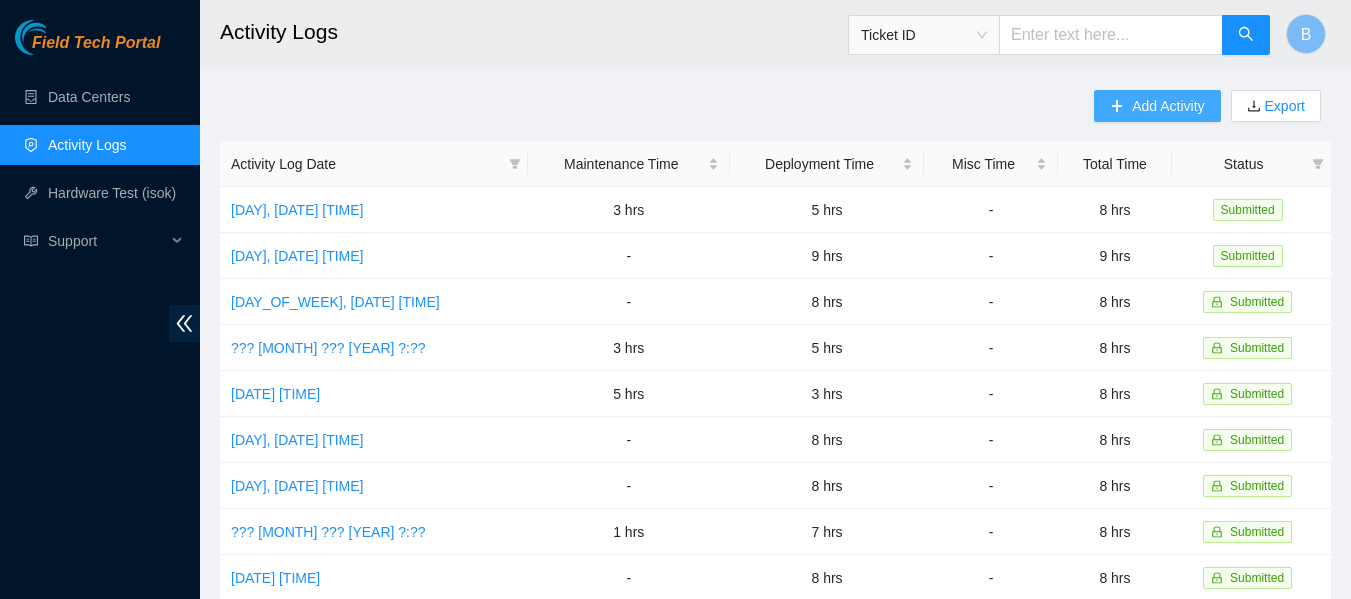 click on "Add Activity" at bounding box center (1168, 106) 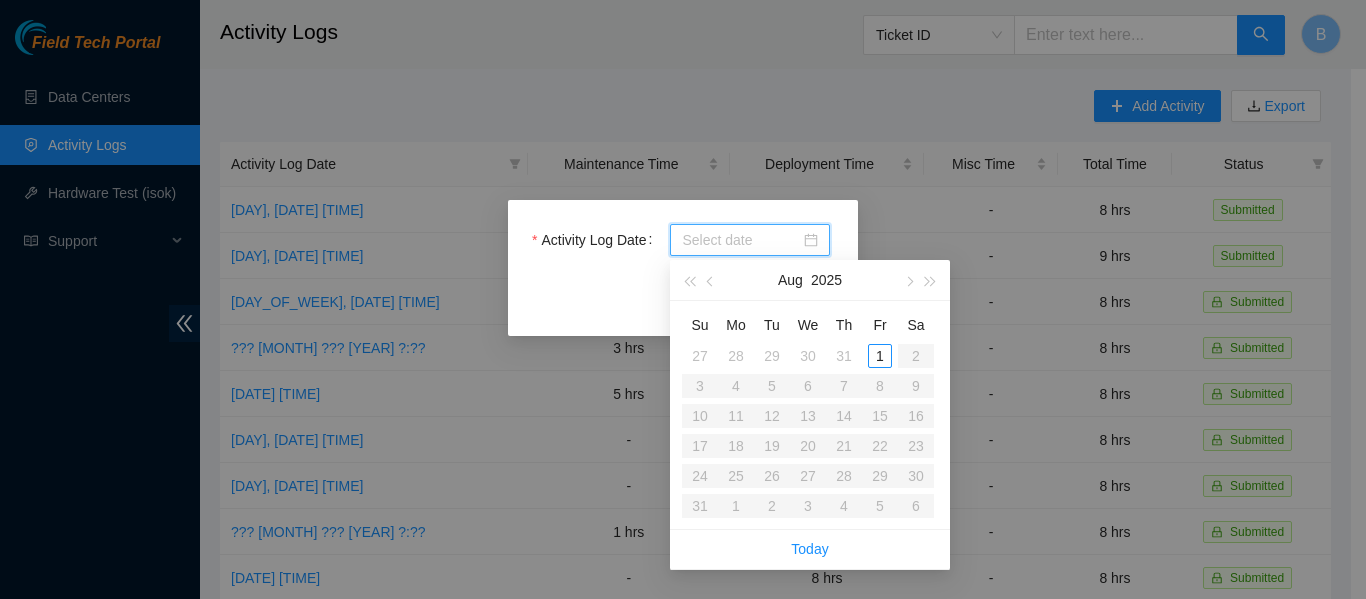 click on "Activity Log Date" at bounding box center (741, 240) 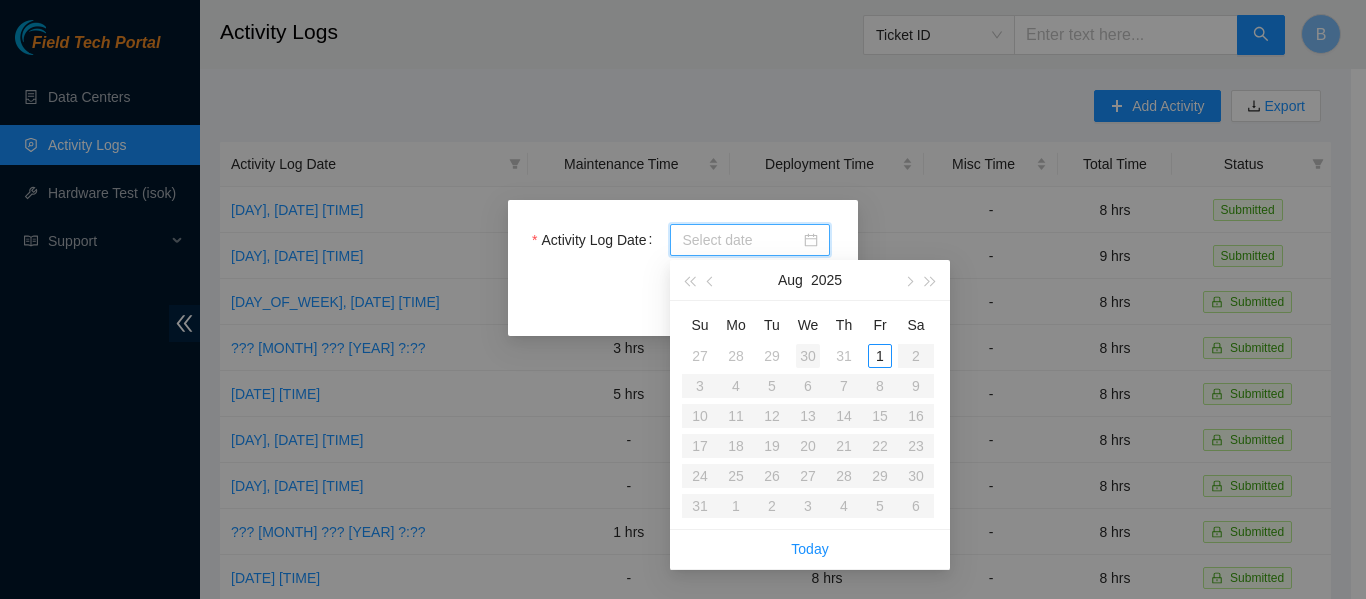 type on "[DATE]" 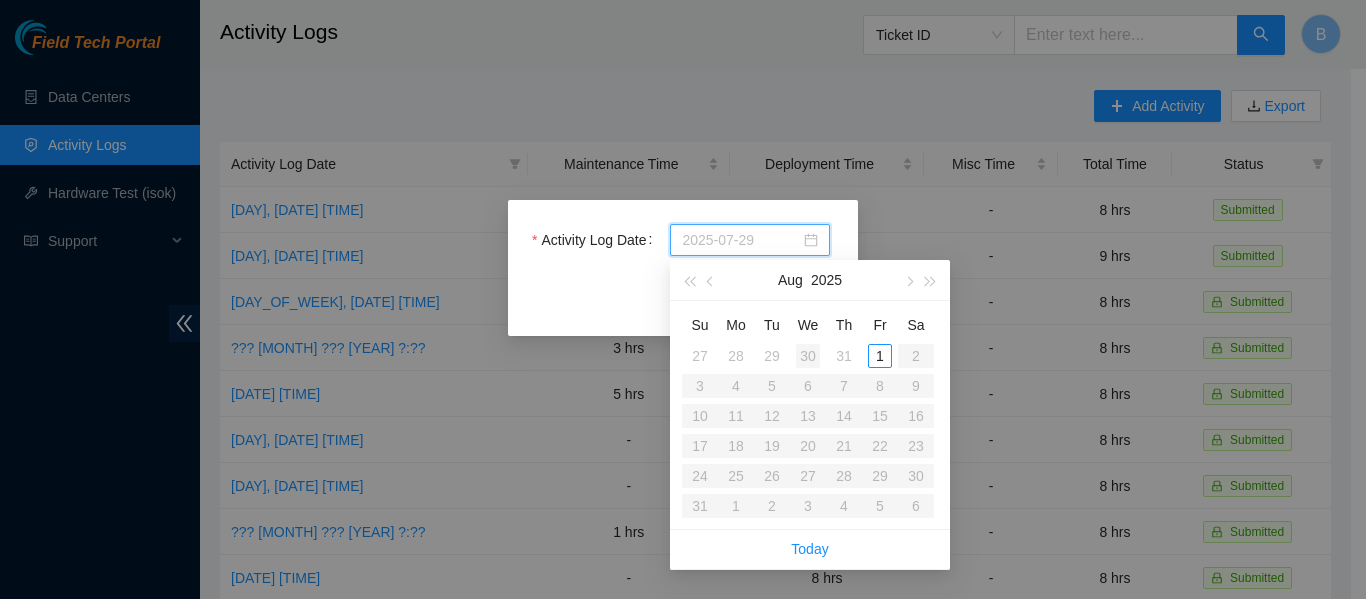 type on "[DATE]" 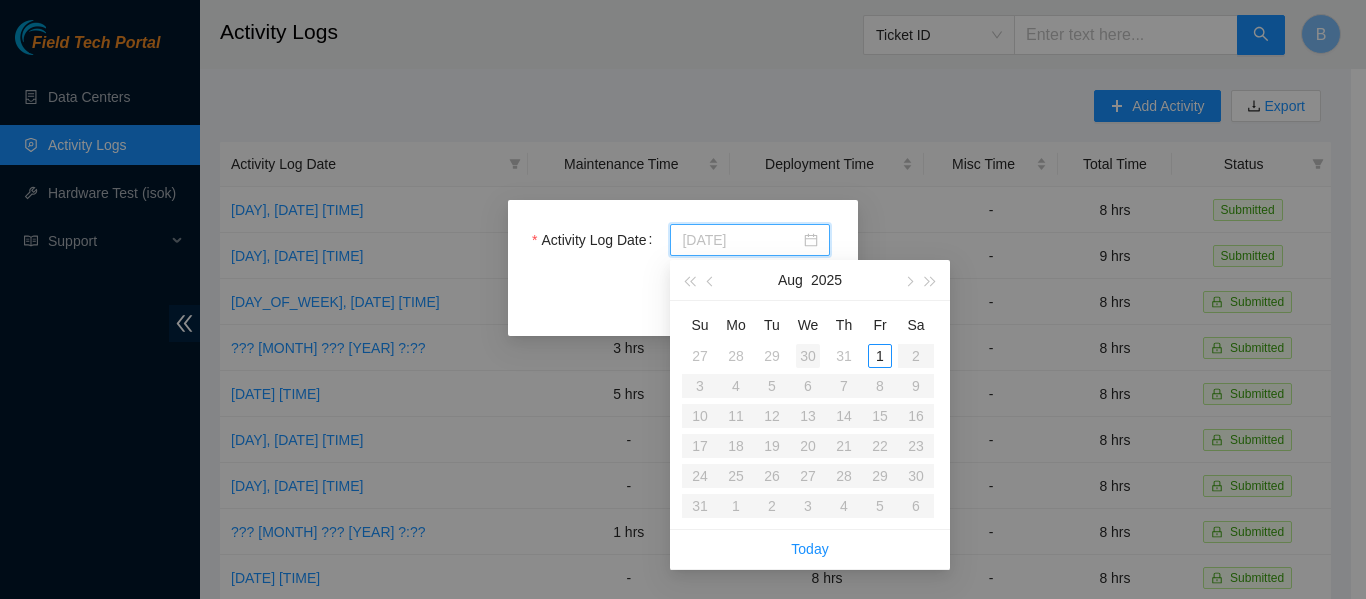click on "30" at bounding box center (808, 356) 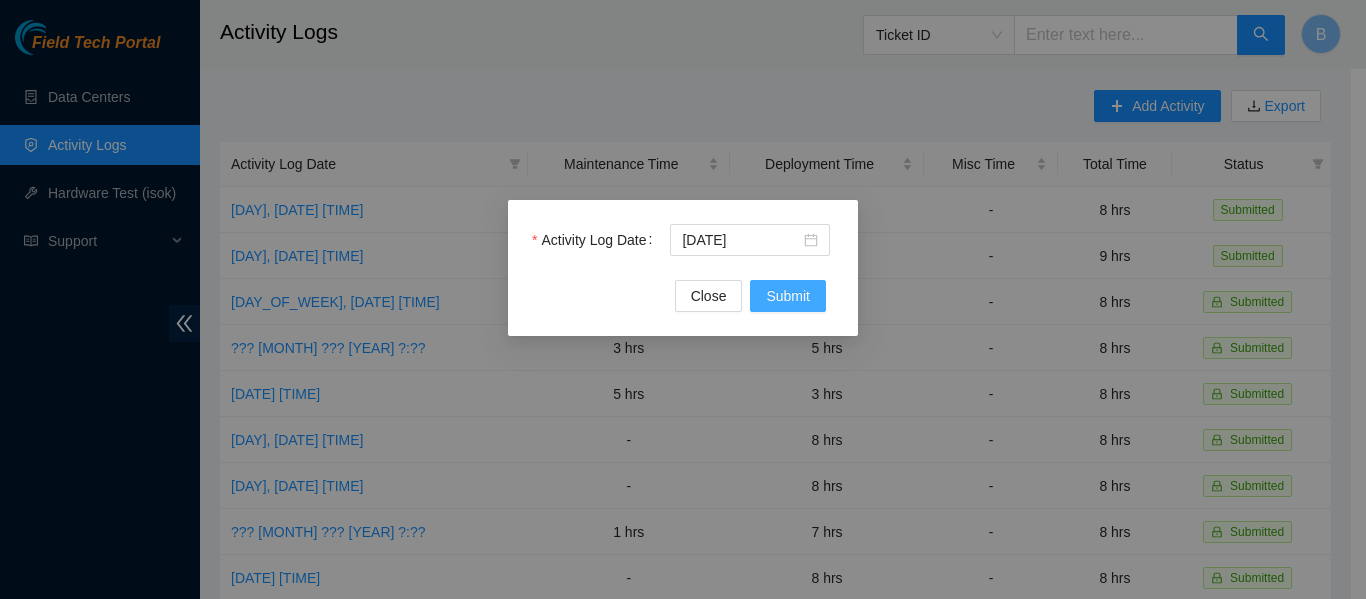 click on "Submit" at bounding box center (788, 296) 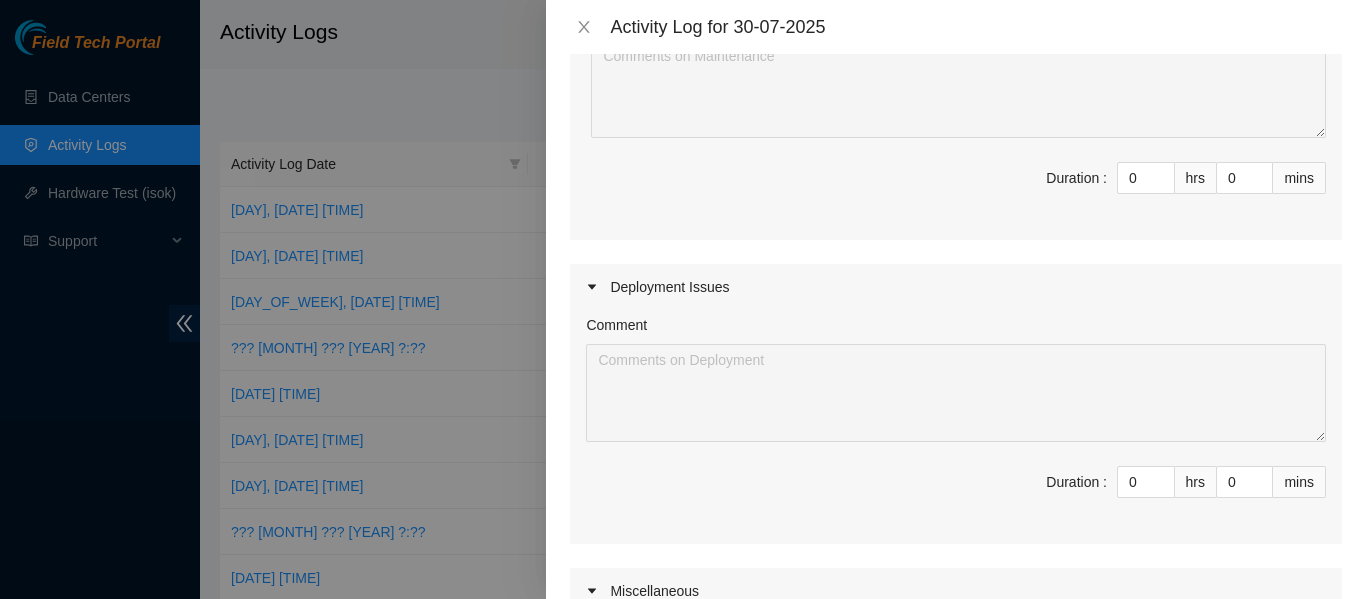scroll, scrollTop: 277, scrollLeft: 0, axis: vertical 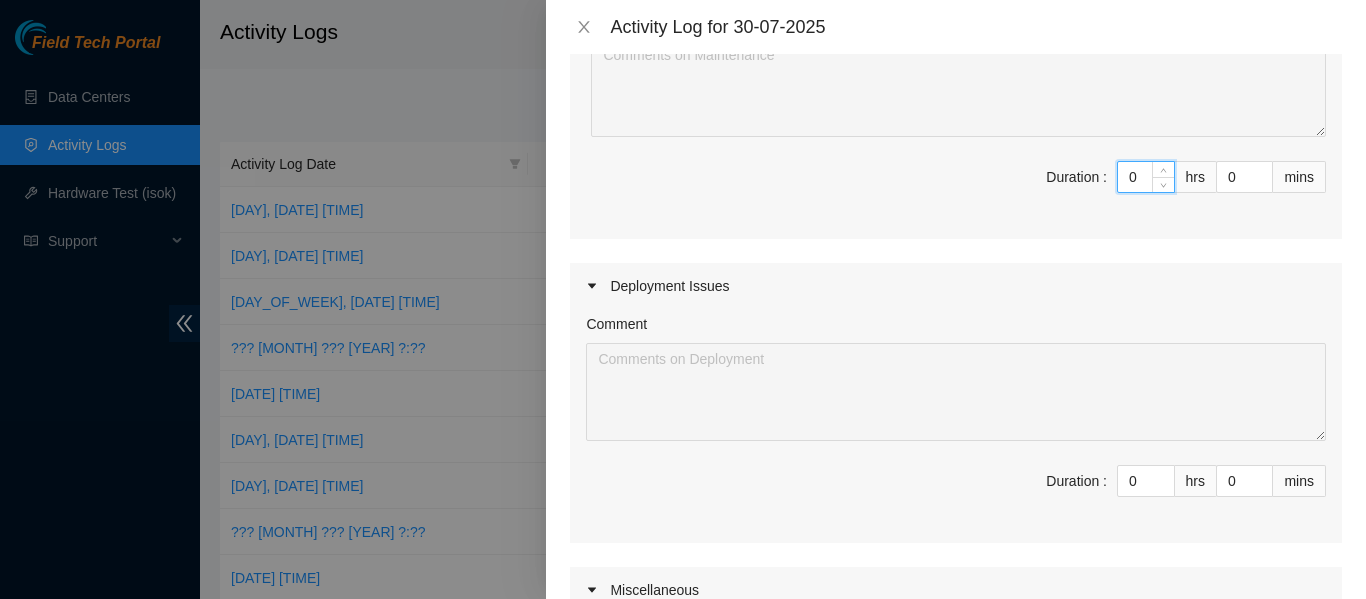 click on "0" at bounding box center [1146, 177] 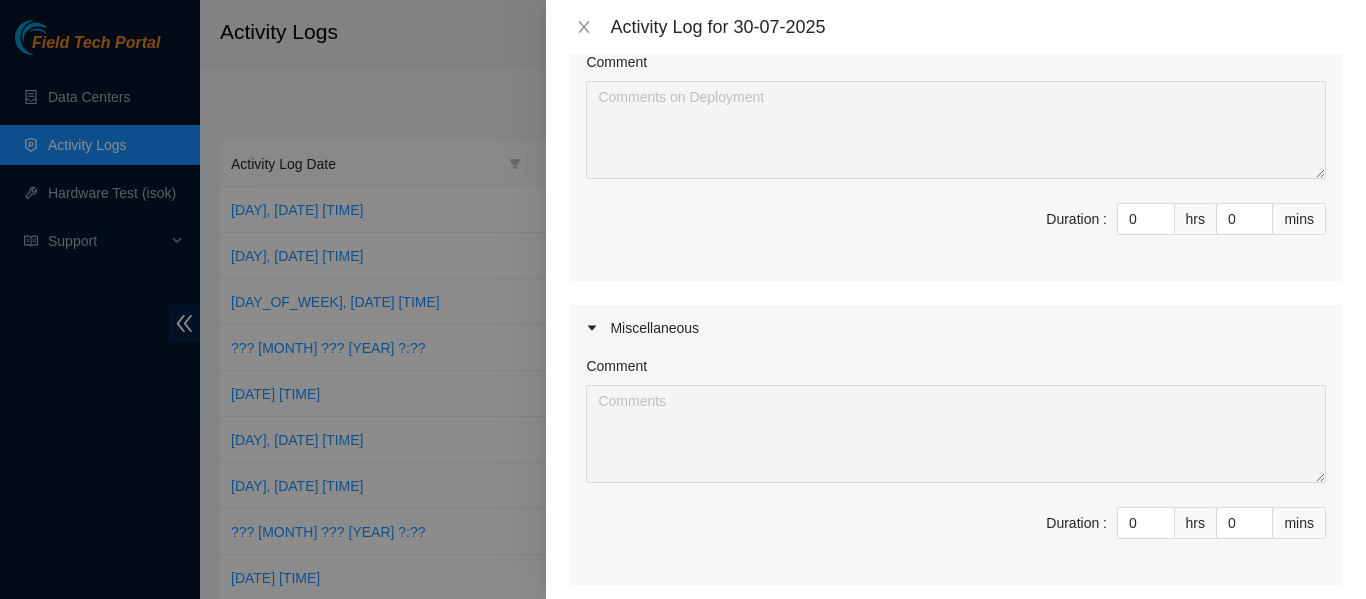 scroll, scrollTop: 541, scrollLeft: 0, axis: vertical 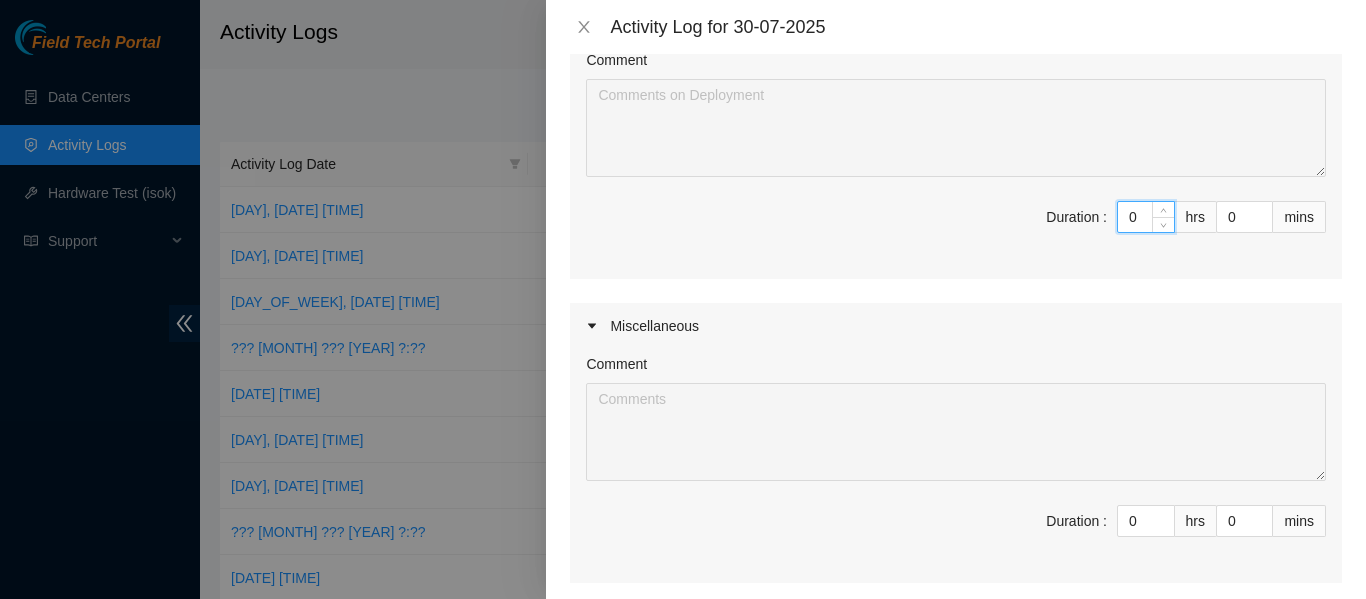 click on "0" at bounding box center (1146, 217) 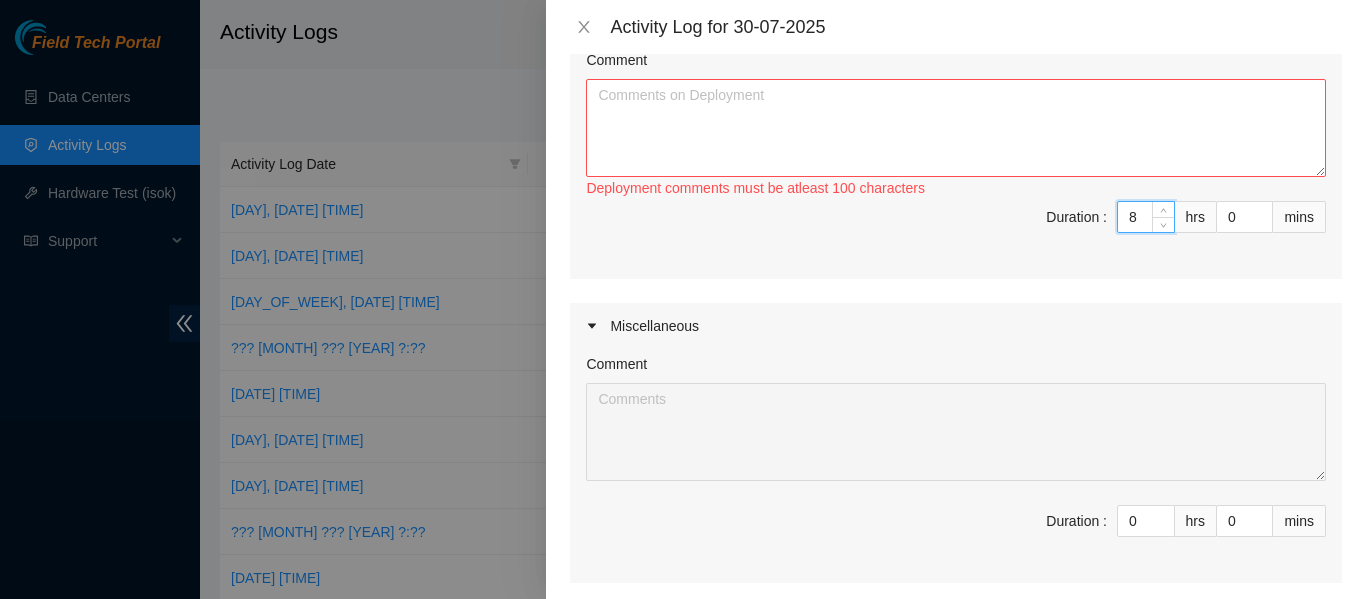 type on "8" 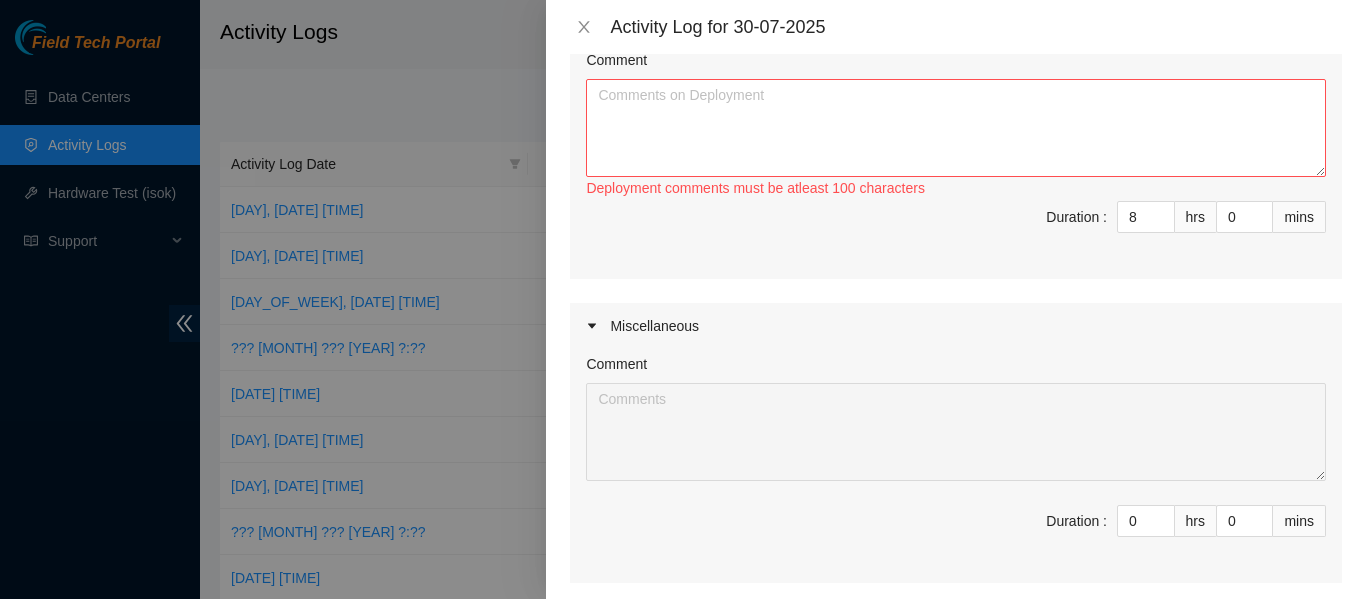 drag, startPoint x: 896, startPoint y: 76, endPoint x: 842, endPoint y: 115, distance: 66.61081 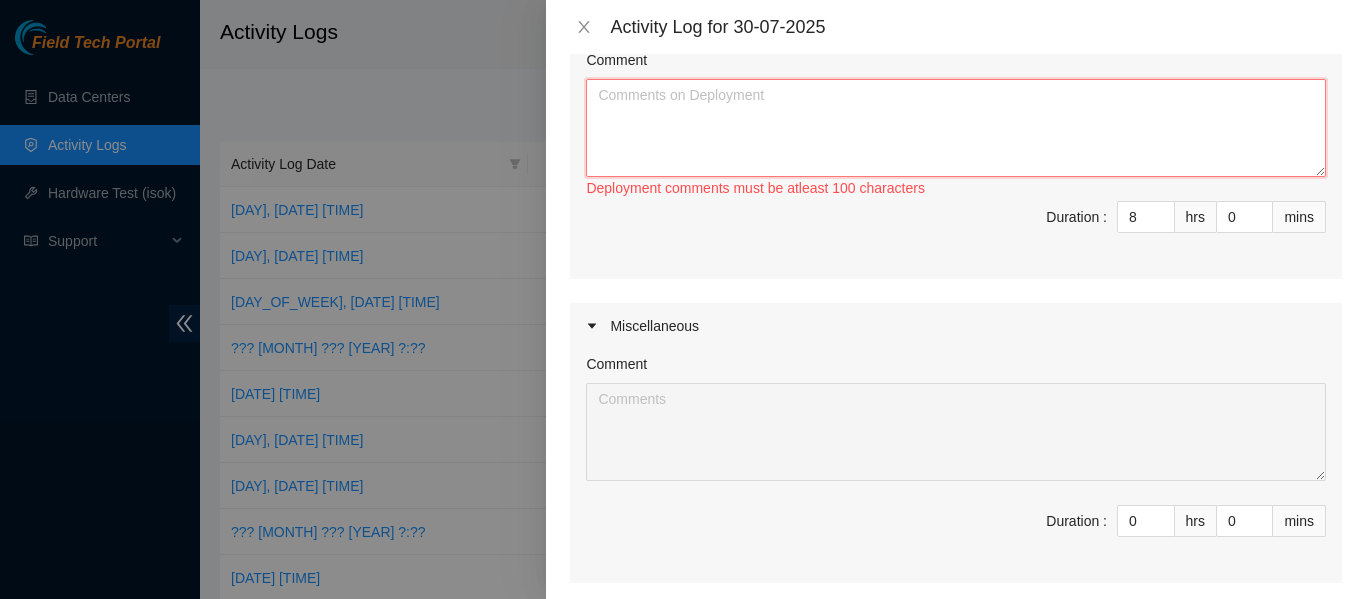 click on "Comment" at bounding box center [956, 128] 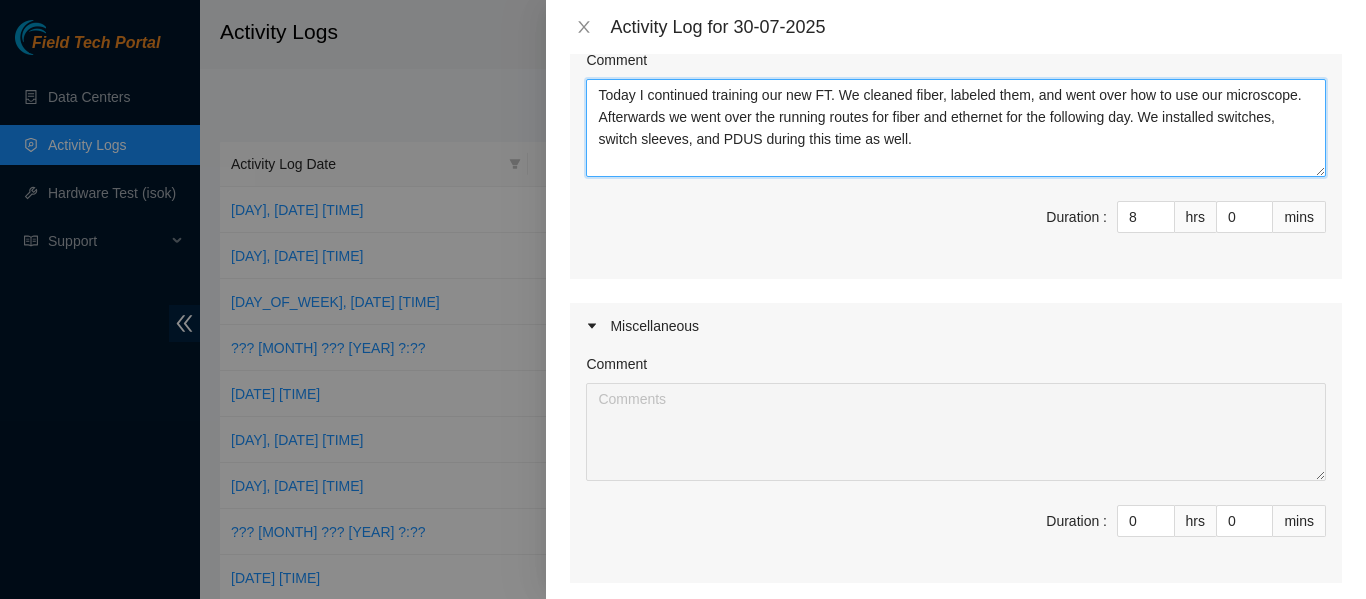 scroll, scrollTop: 744, scrollLeft: 0, axis: vertical 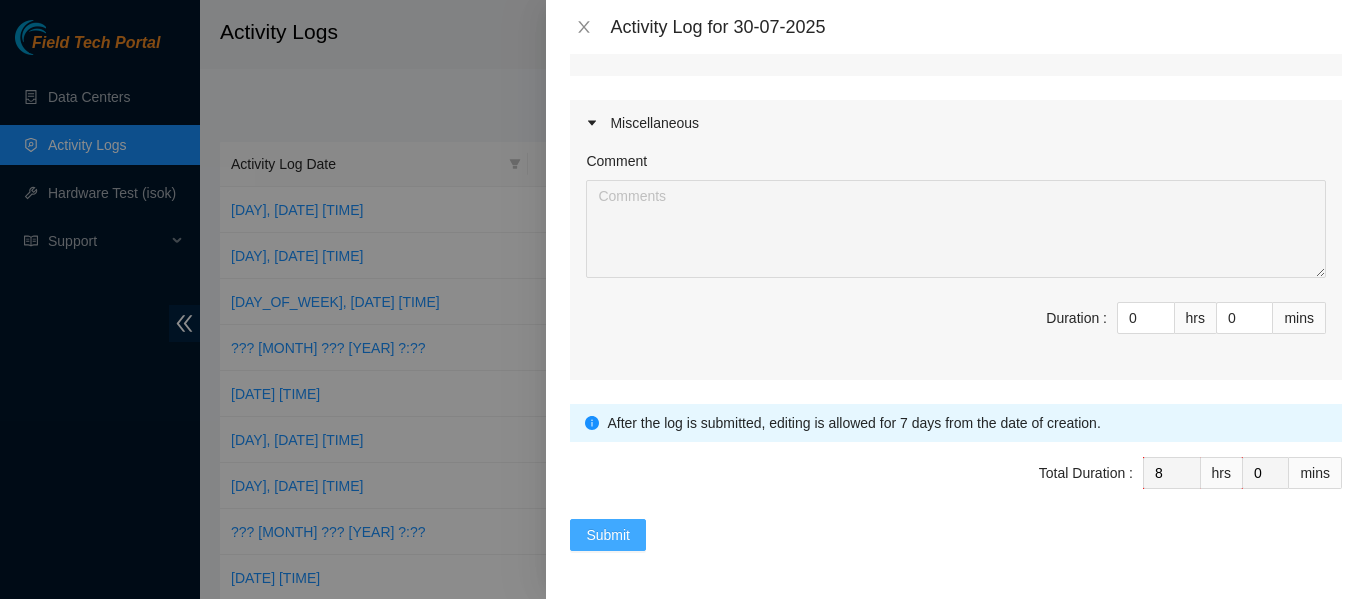 type on "Today I continued training our new FT. We cleaned fiber, labeled them, and went over how to use our microscope. Afterwards we went over the running routes for fiber and ethernet for the following day. We installed switches, switch sleeves, and PDUS during this time as well." 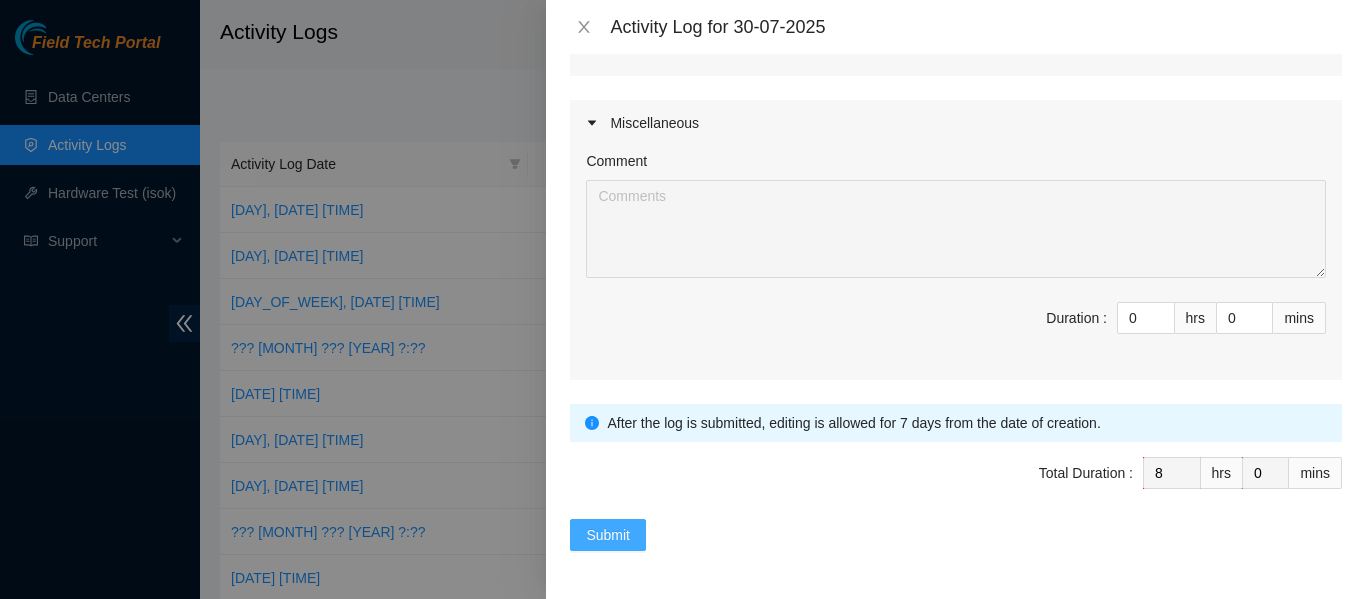 click on "Submit" at bounding box center (608, 535) 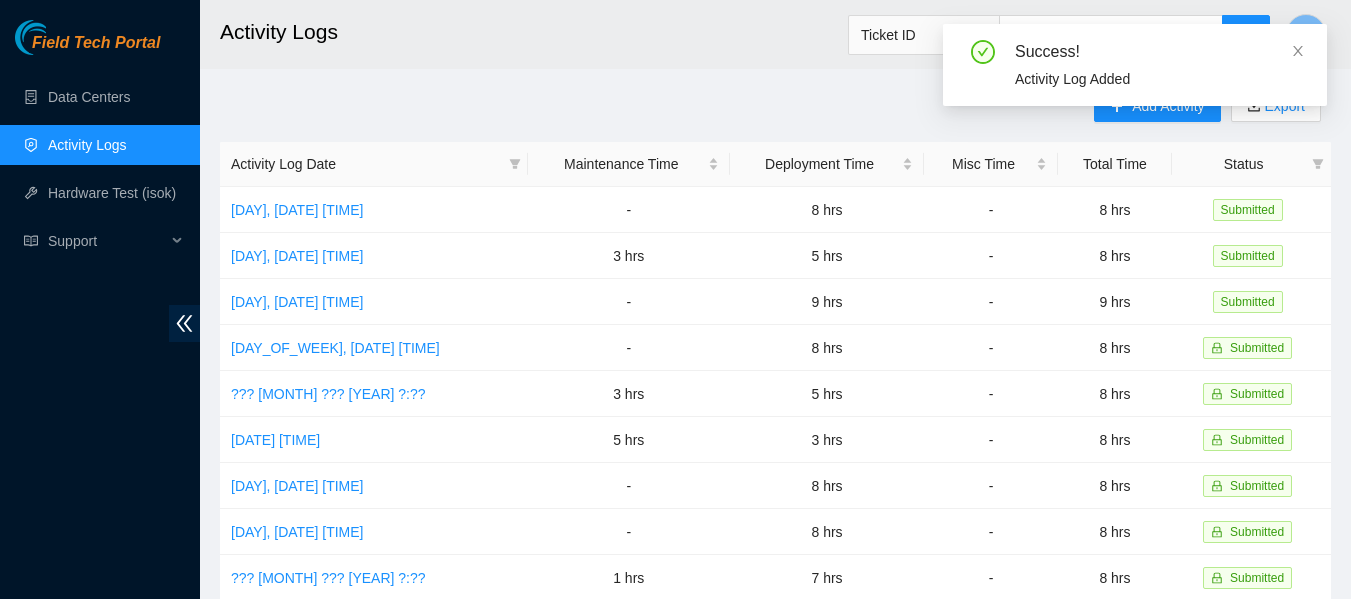 click on "Success! Activity Log Added" at bounding box center (1135, 73) 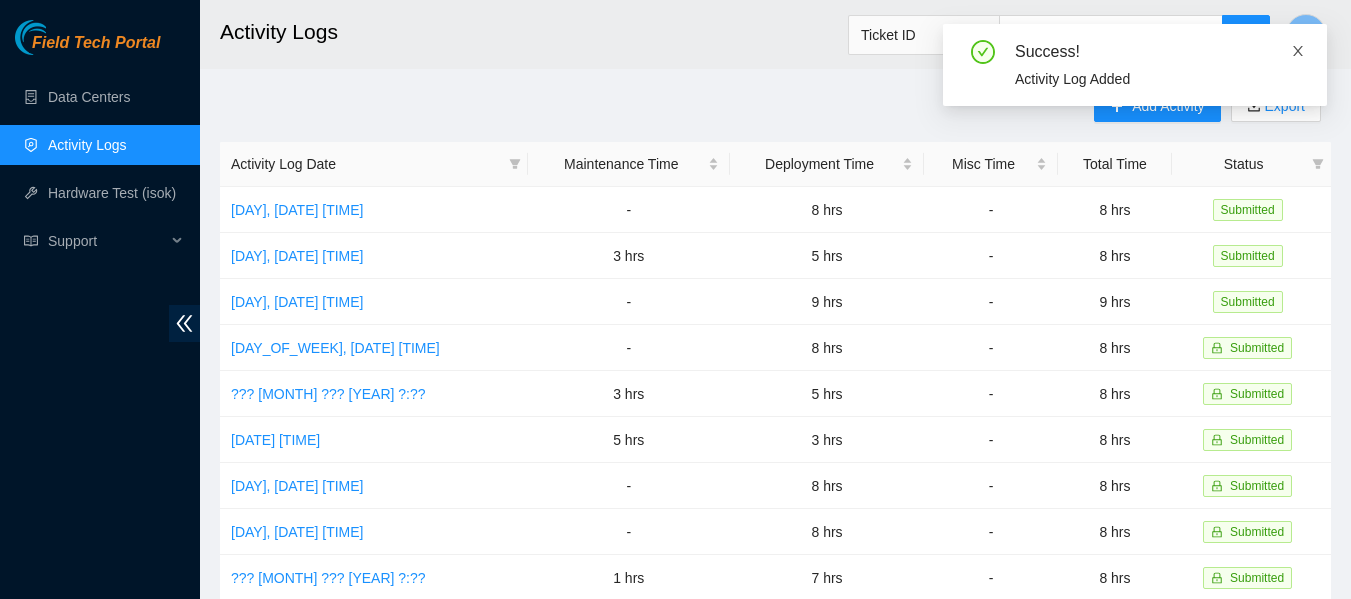 click 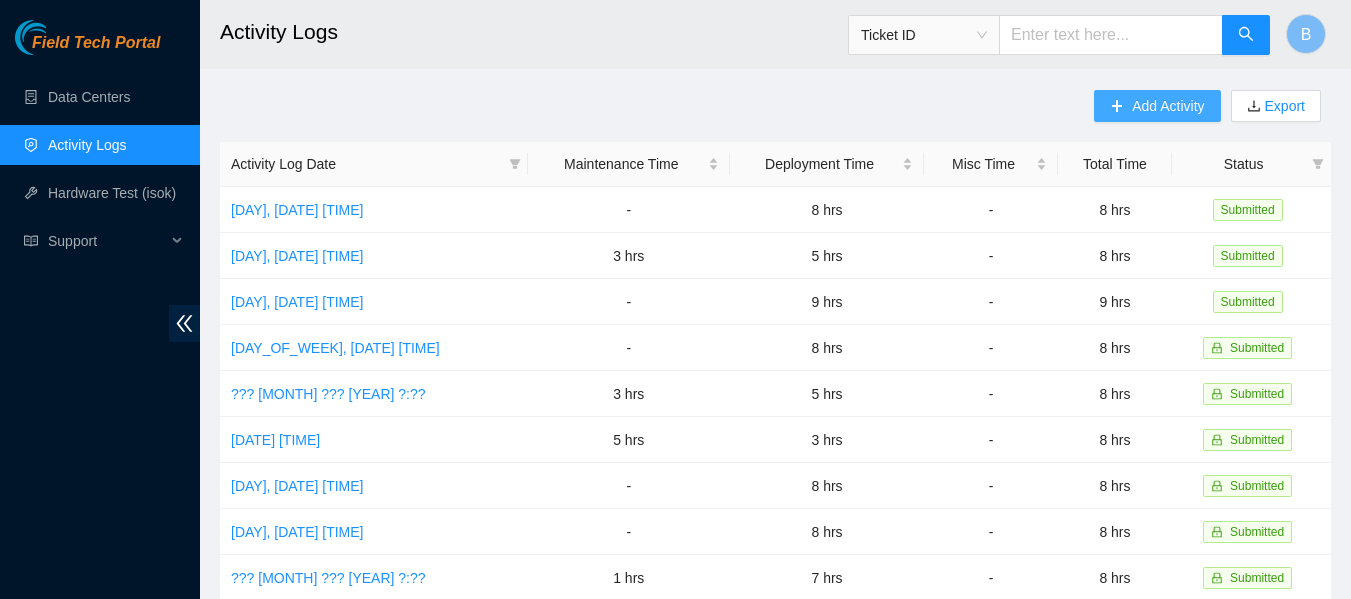 click on "Add Activity" at bounding box center [1168, 106] 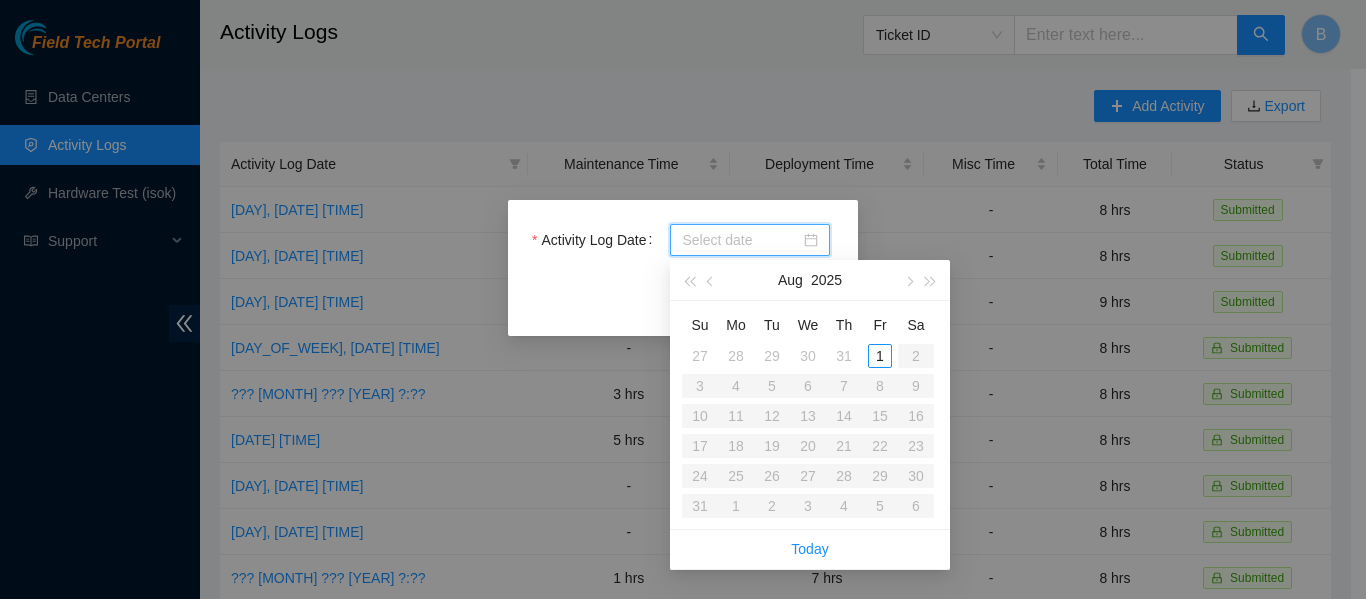 click on "Activity Log Date" at bounding box center [741, 240] 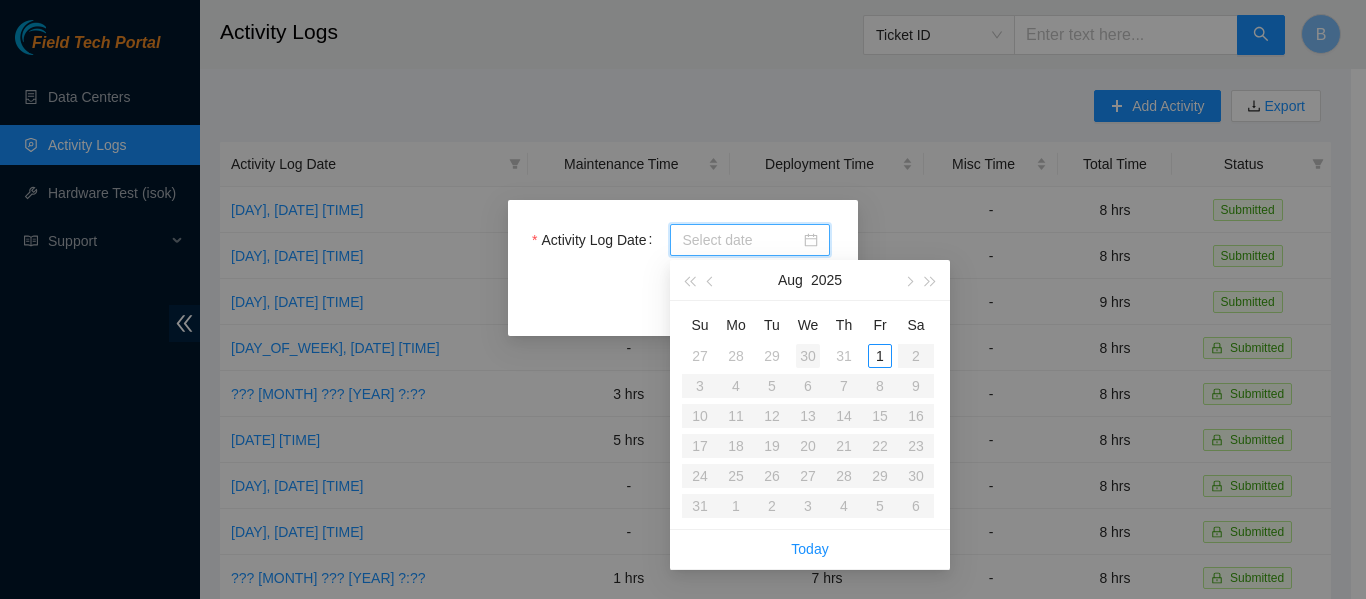 type on "[DATE]" 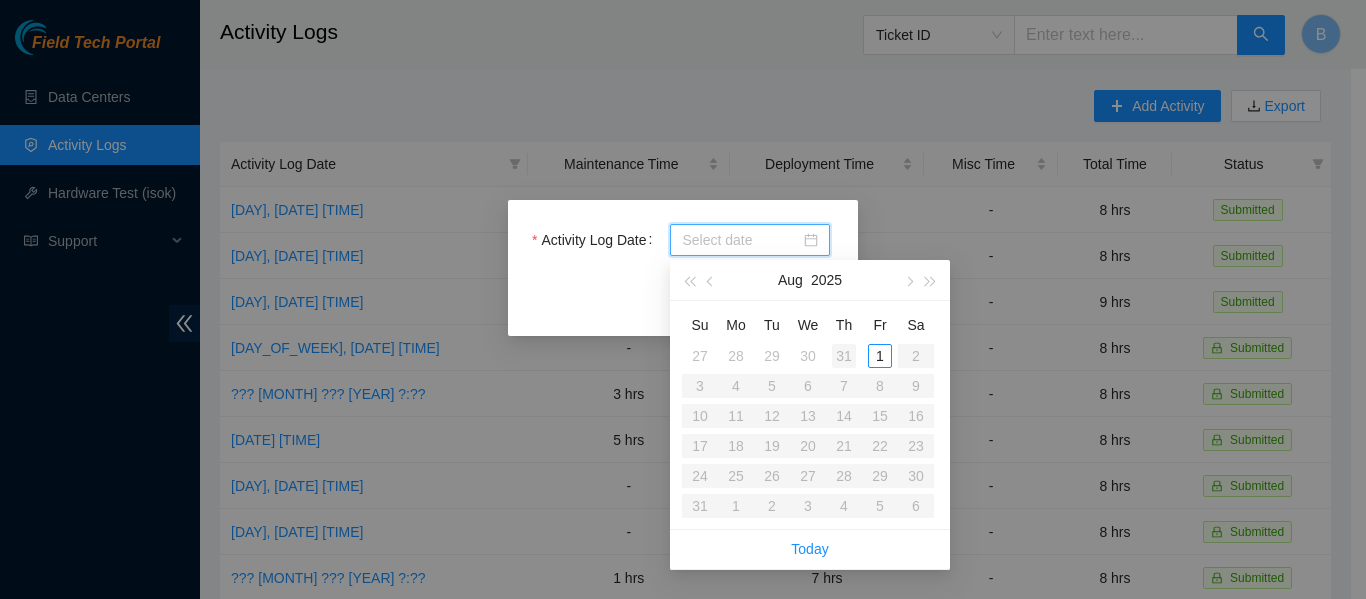 type on "2025-07-31" 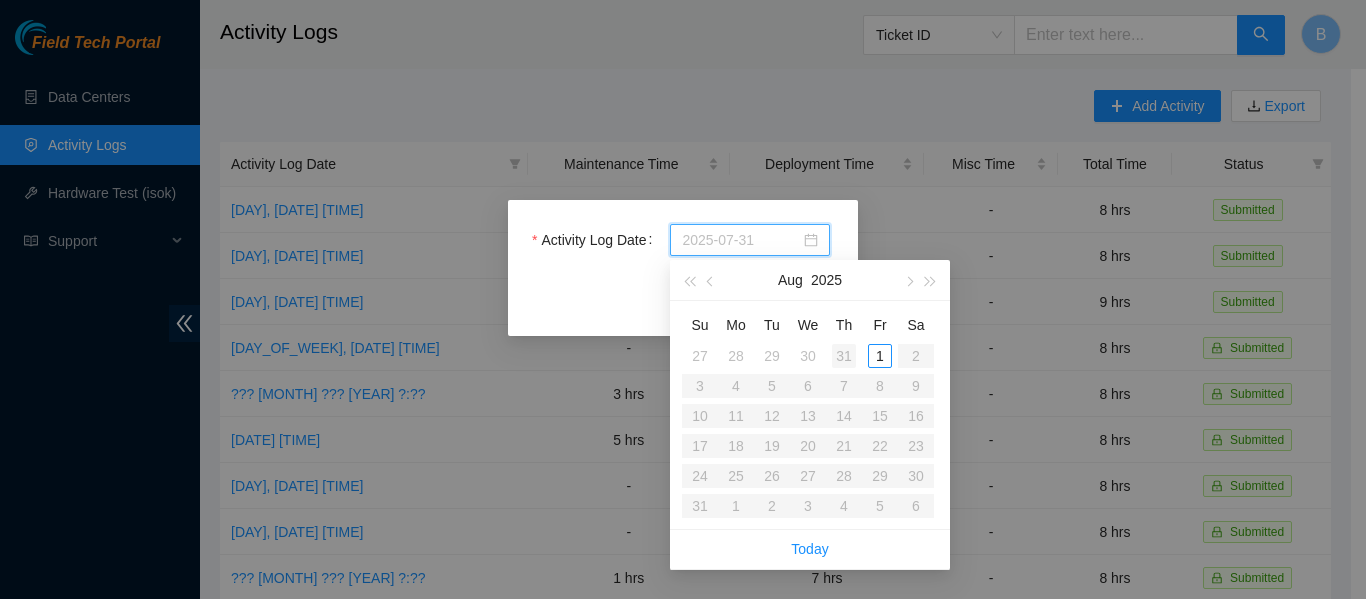 click on "31" at bounding box center [844, 356] 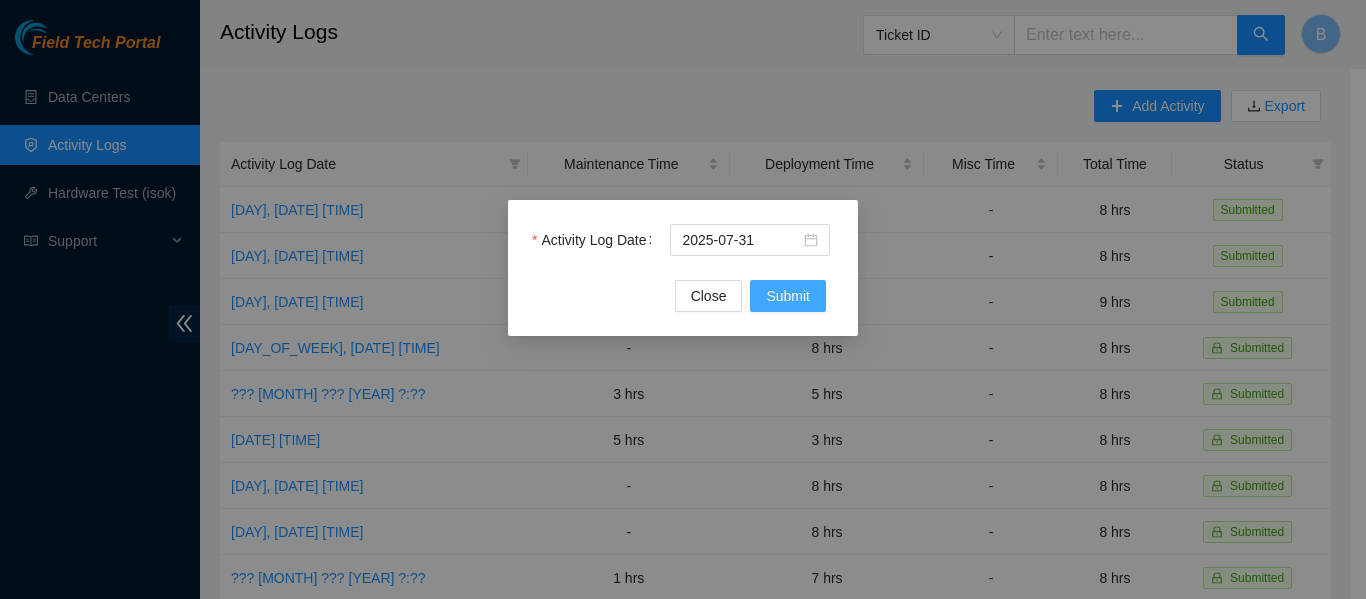 click on "Submit" at bounding box center [788, 296] 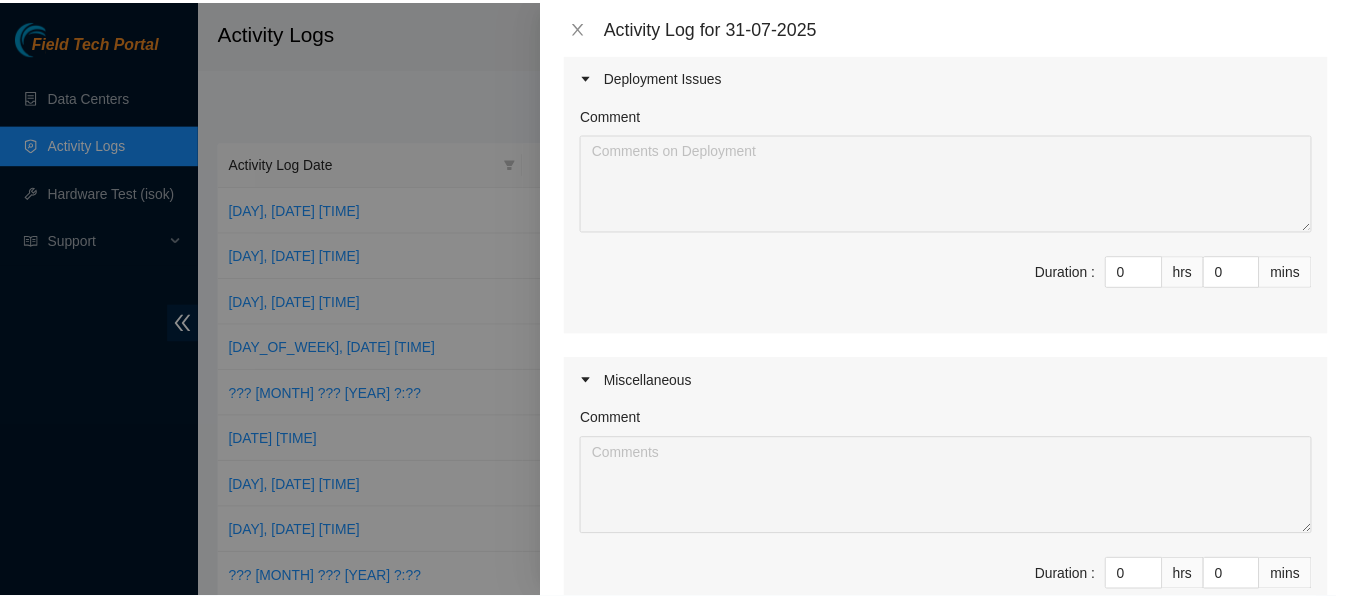 scroll, scrollTop: 744, scrollLeft: 0, axis: vertical 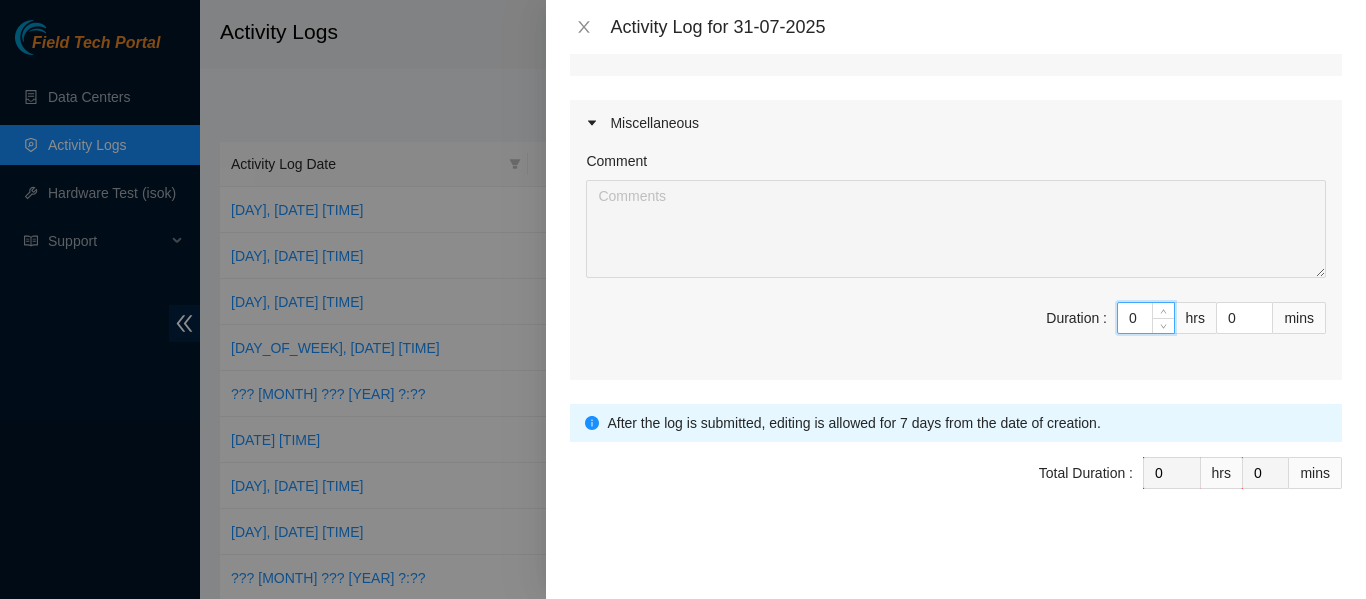 click on "0" at bounding box center (1146, 318) 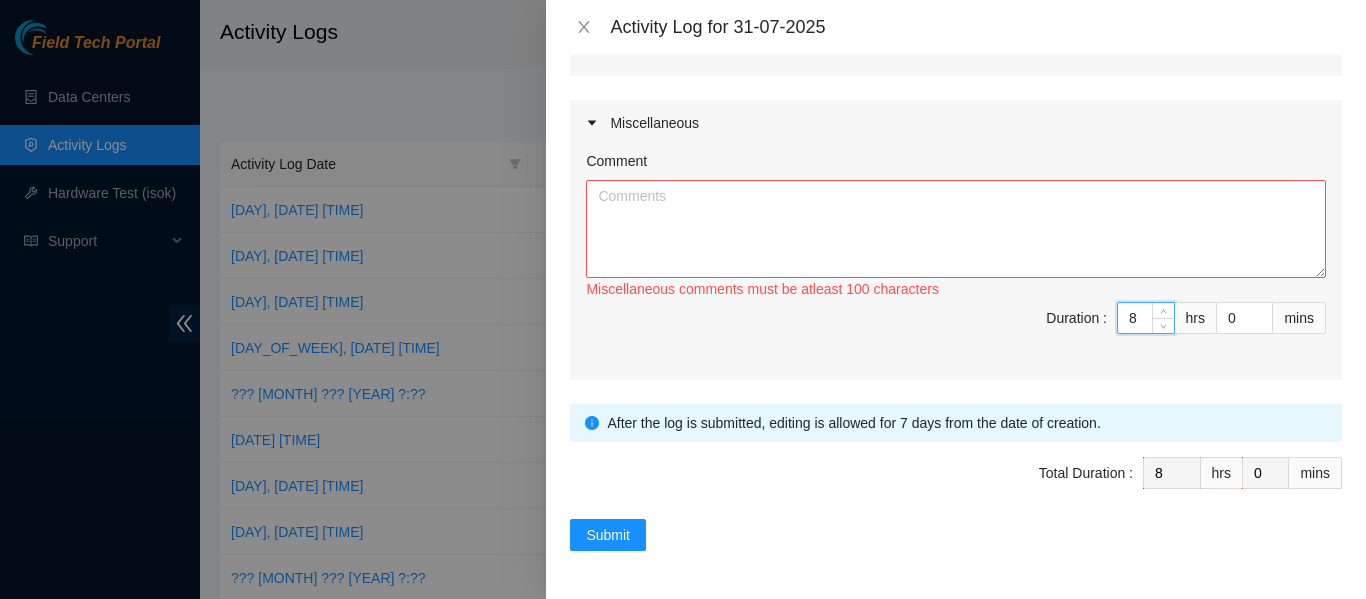 type on "8" 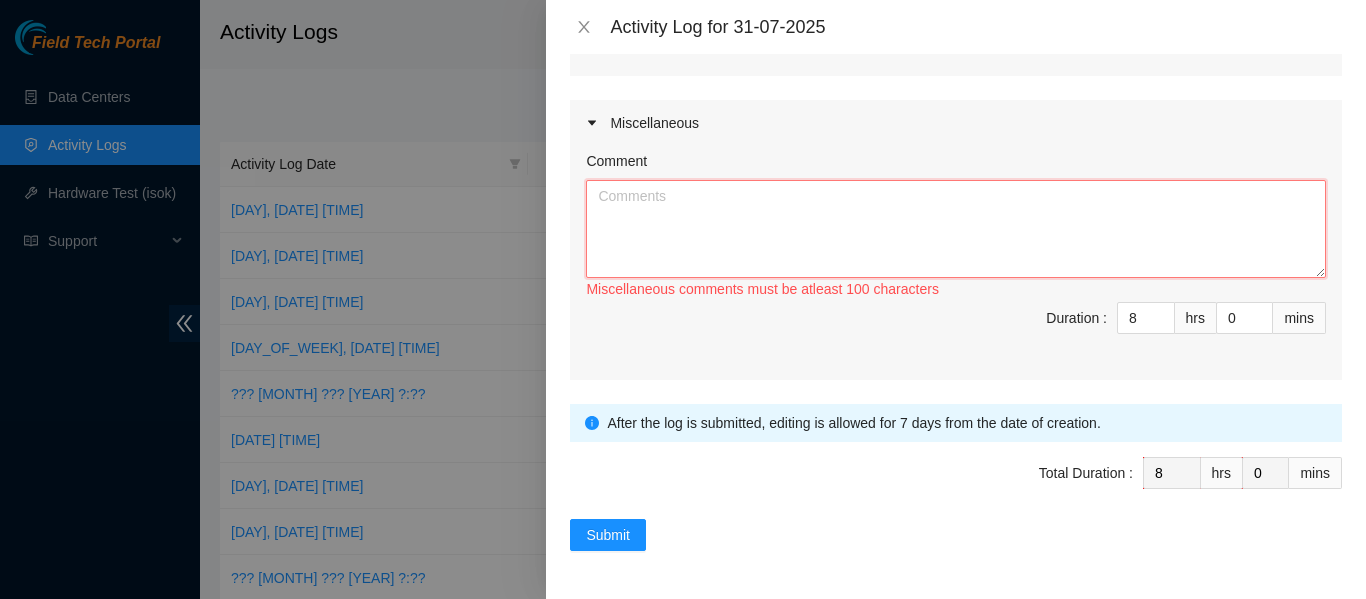 click on "Comment" at bounding box center [956, 229] 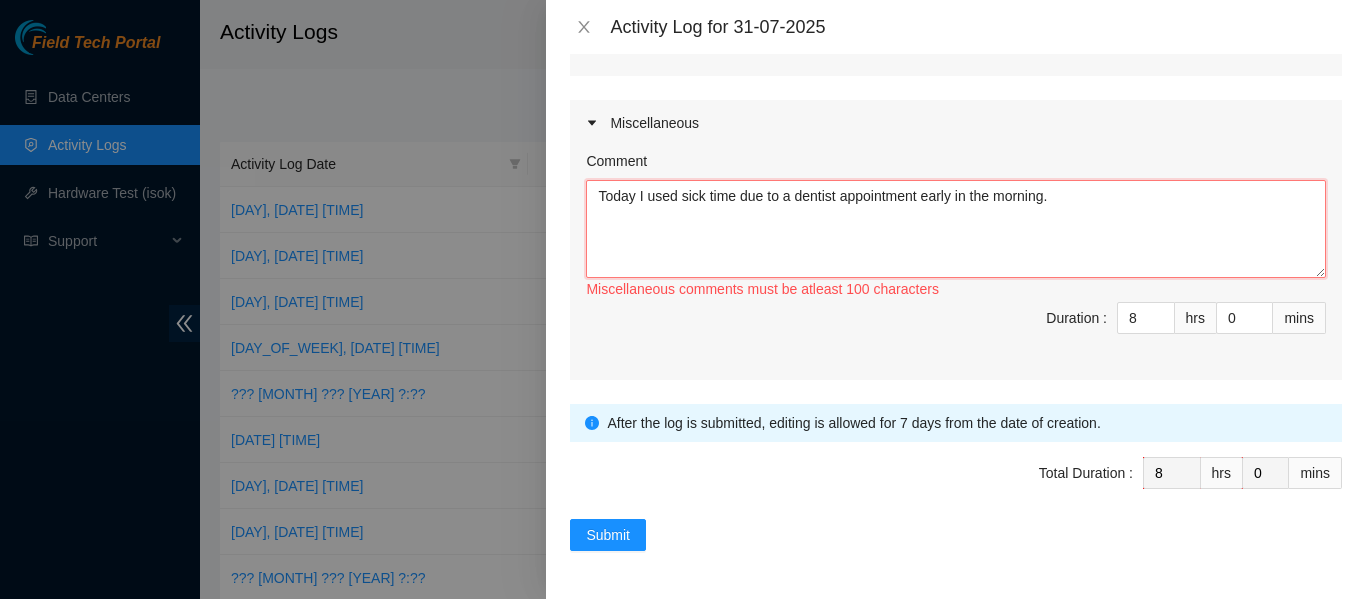 click on "Today I used sick time due to a dentist appointment early in the morning." at bounding box center (956, 229) 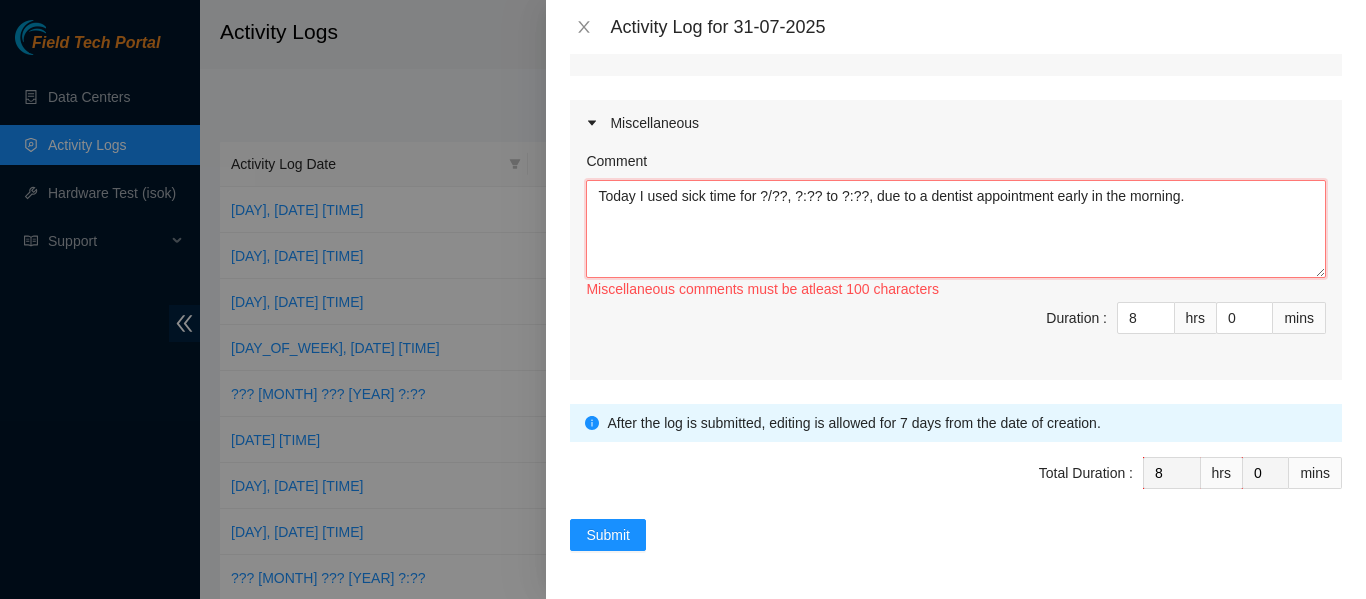 click on "Today I used sick time for ?/??, ?:?? to ?:??, due to a dentist appointment early in the morning." at bounding box center (956, 229) 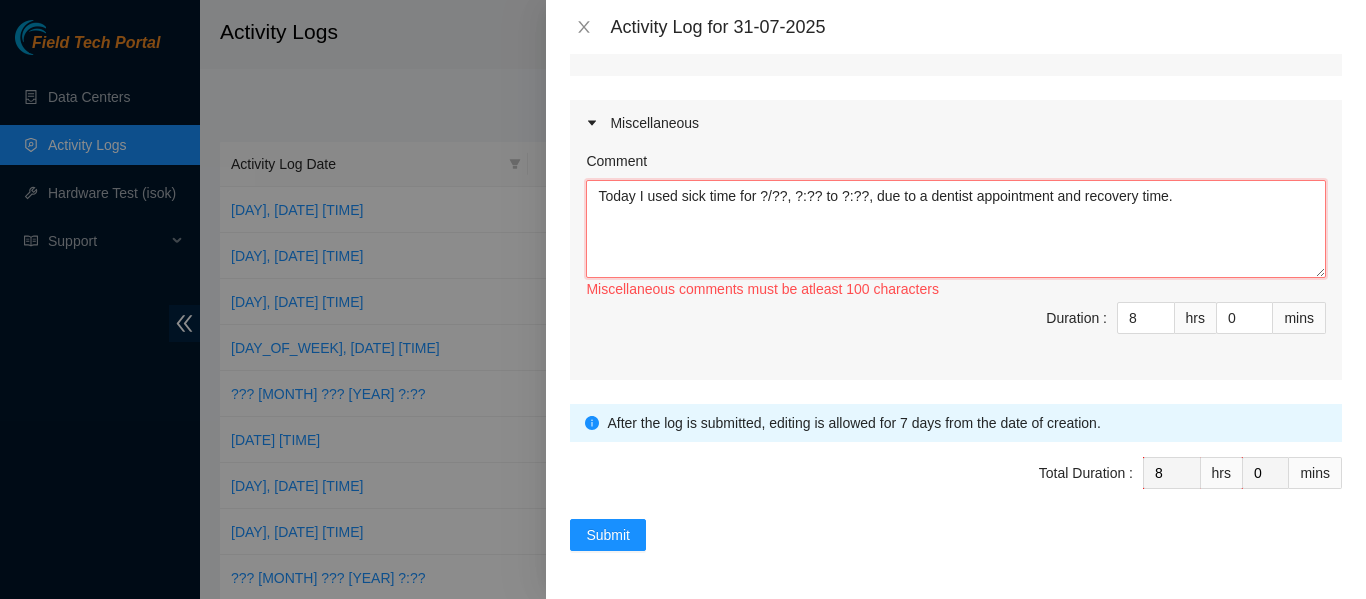 click on "Today I used sick time for ?/??, ?:?? to ?:??, due to a dentist appointment and recovery time." at bounding box center [956, 229] 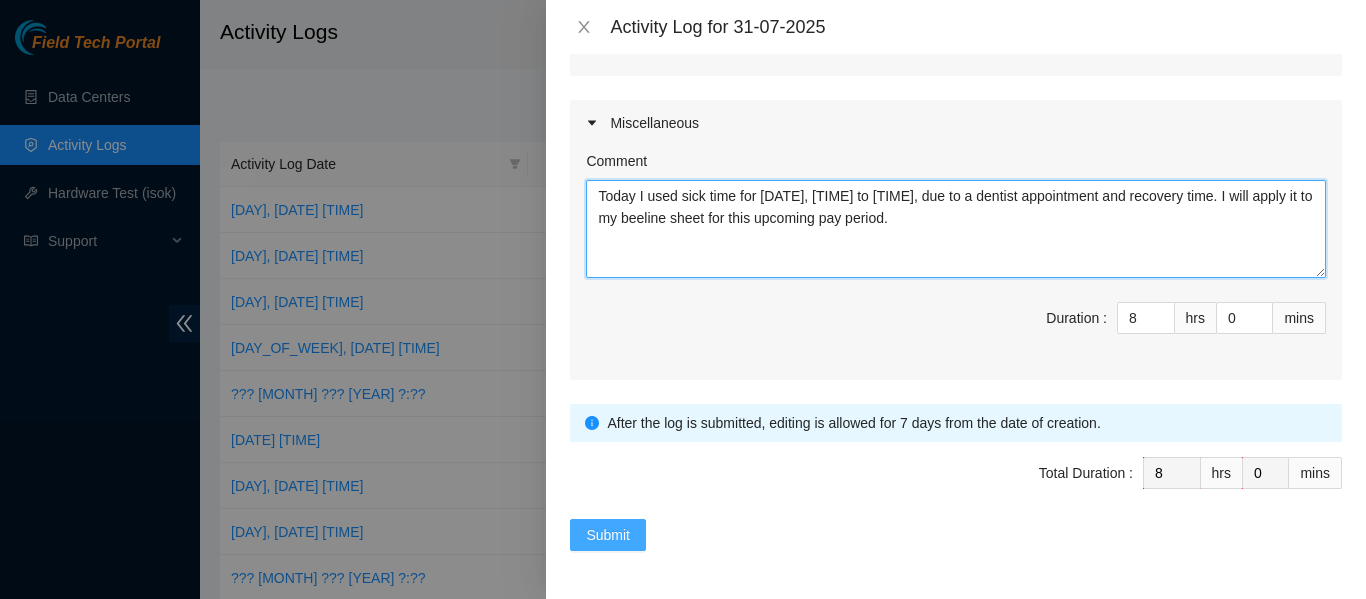 type on "Today I used sick time for [DATE], [TIME] to [TIME], due to a dentist appointment and recovery time. I will apply it to my beeline sheet for this upcoming pay period." 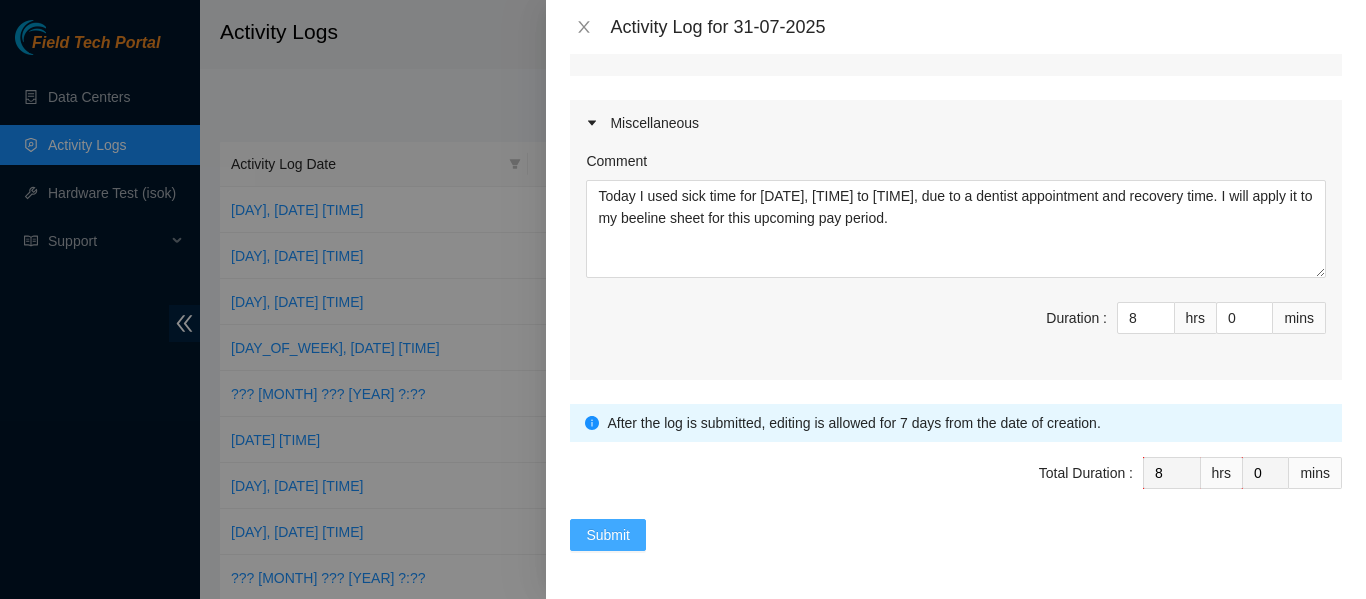 click on "Submit" at bounding box center [608, 535] 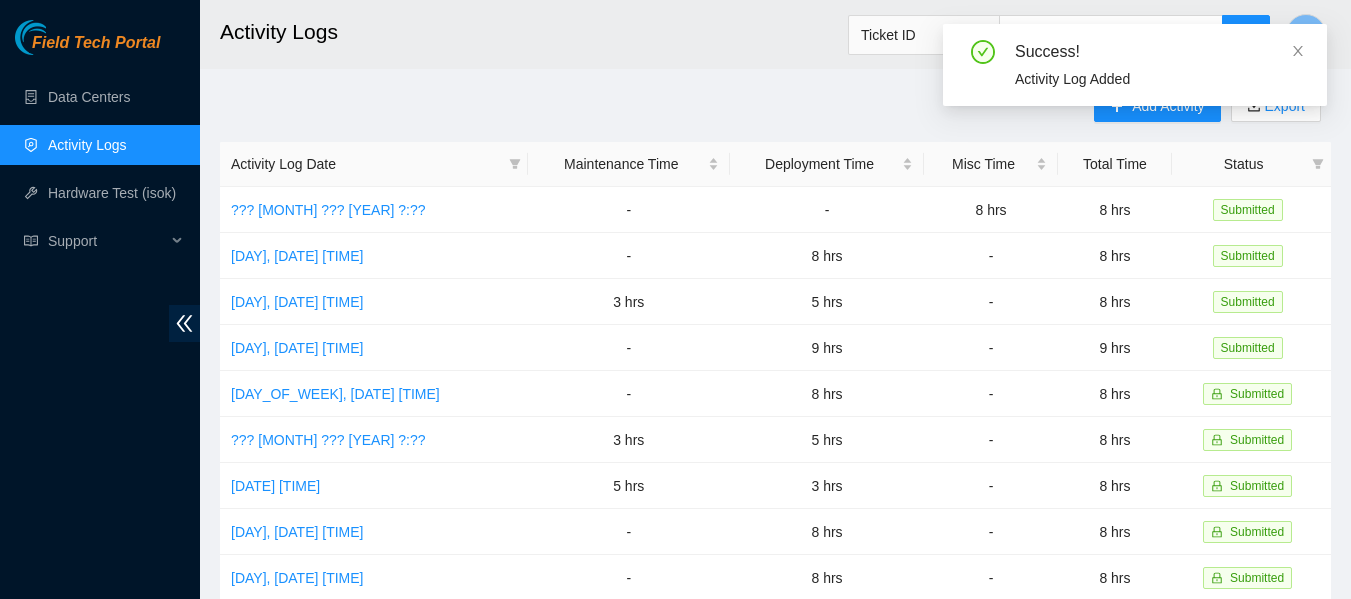 click on "Success! Activity Log Added" at bounding box center (1135, 73) 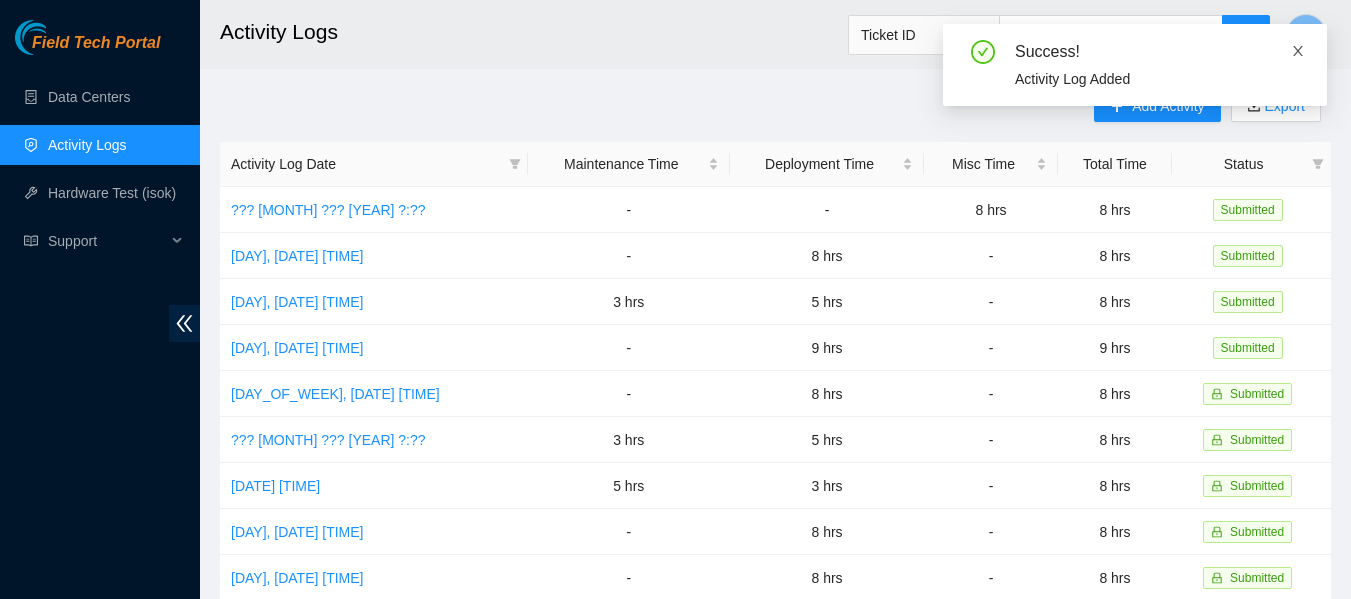 click 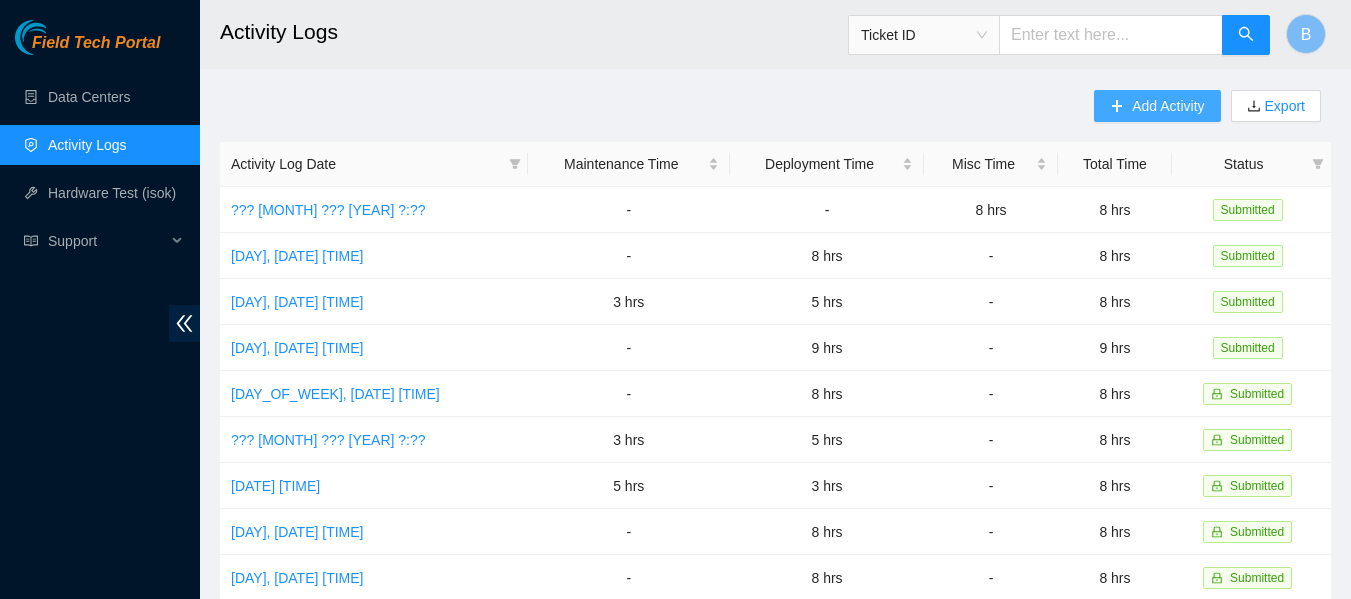 click on "Add Activity" at bounding box center [1157, 106] 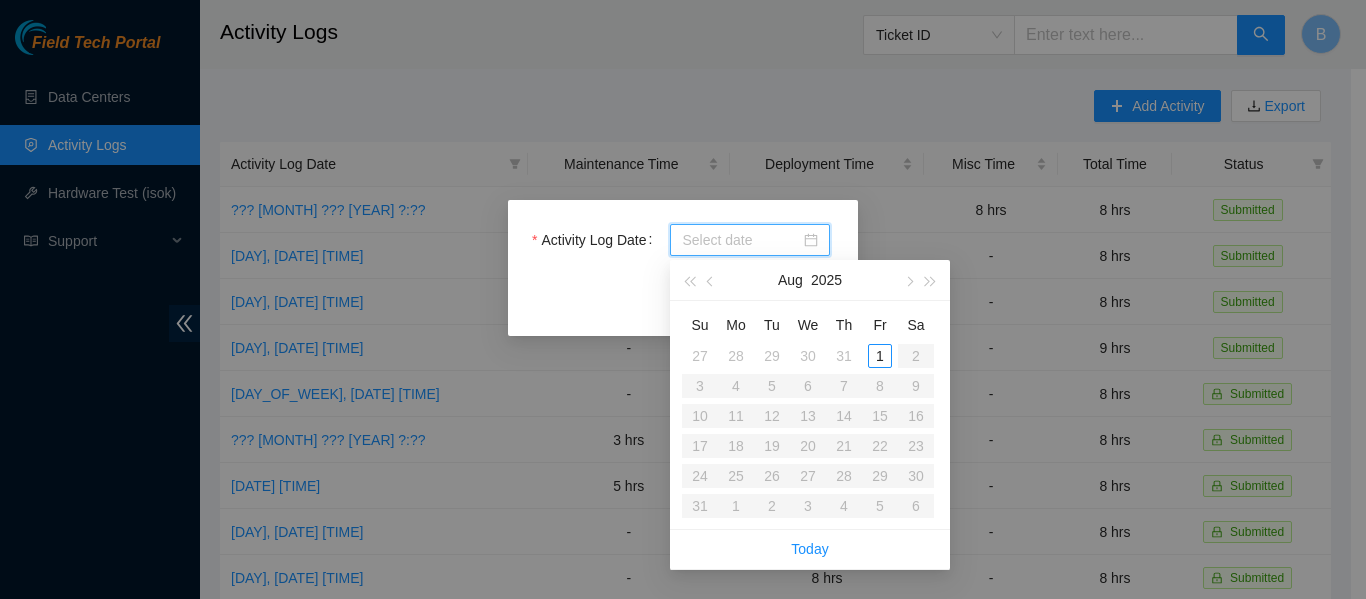 click on "Activity Log Date" at bounding box center [741, 240] 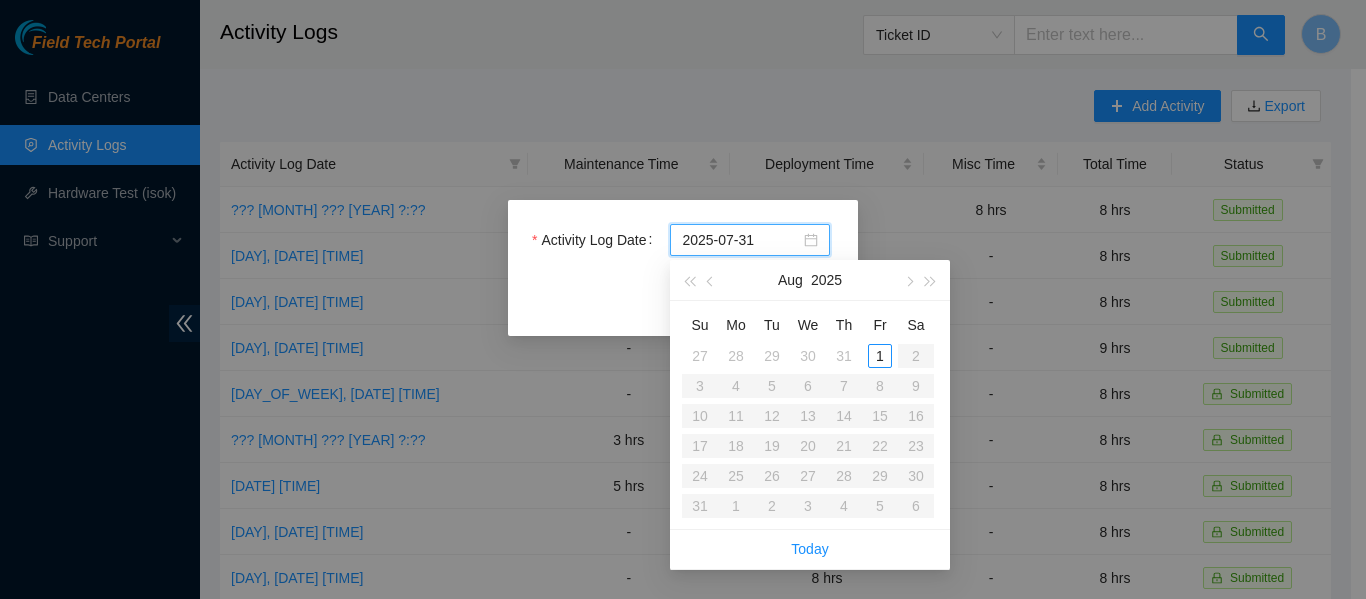 type on "[DATE]" 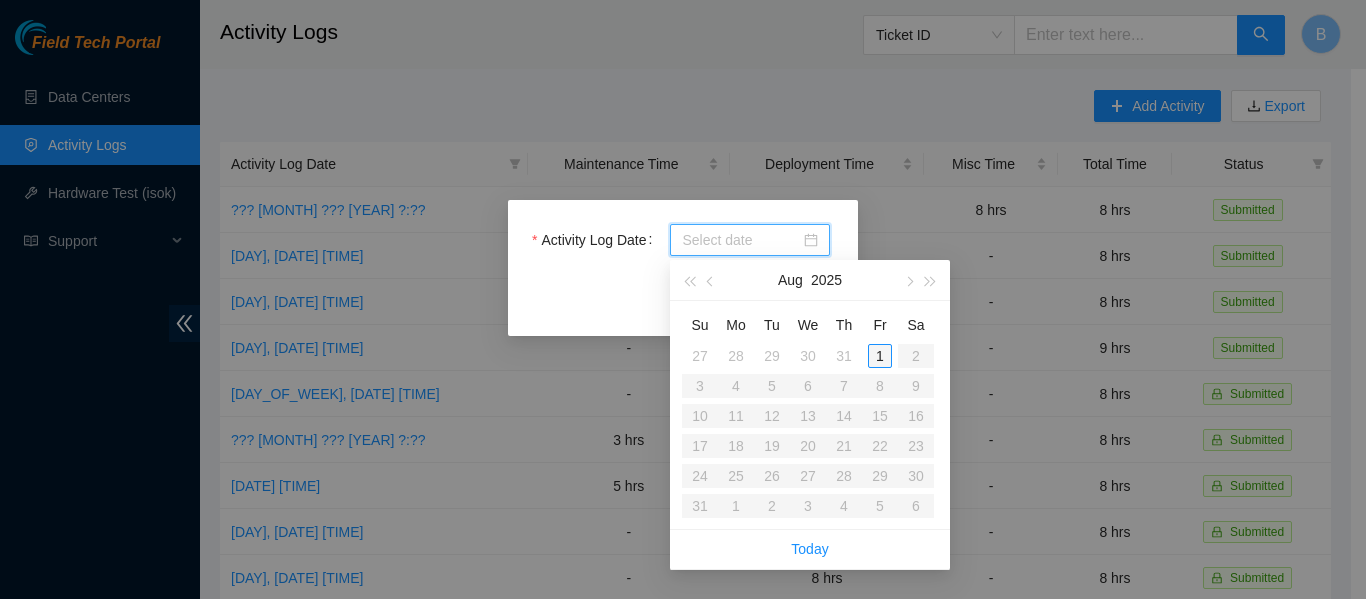 type on "[DATE]" 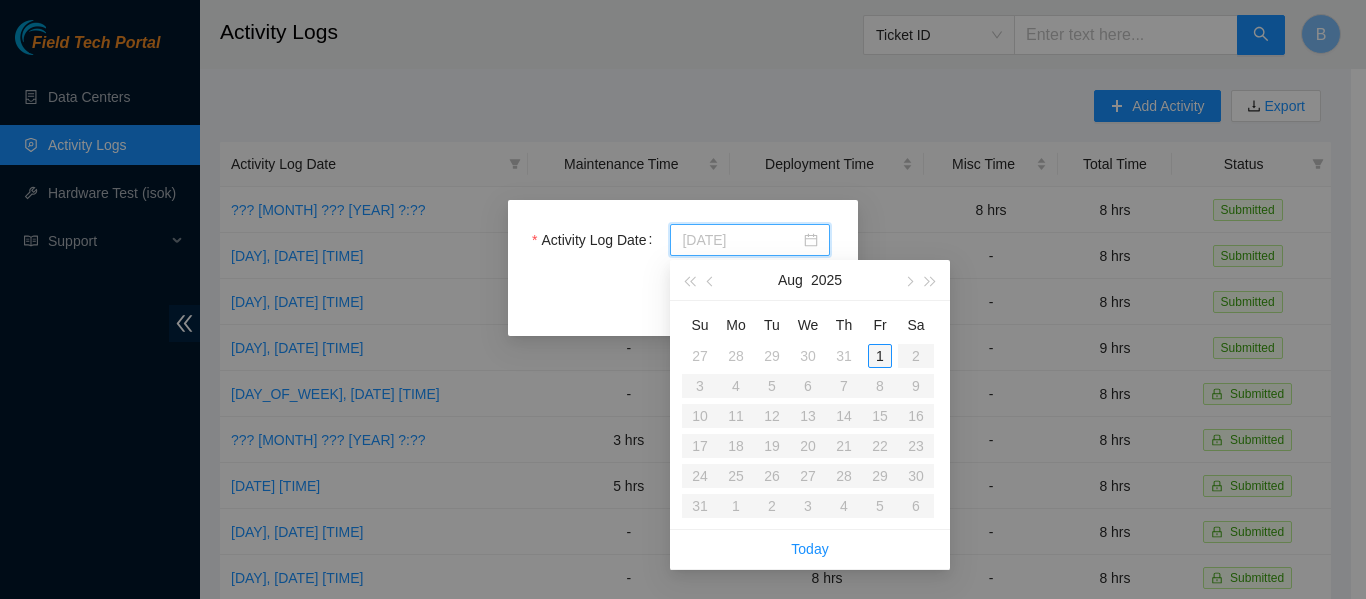 click on "1" at bounding box center (880, 356) 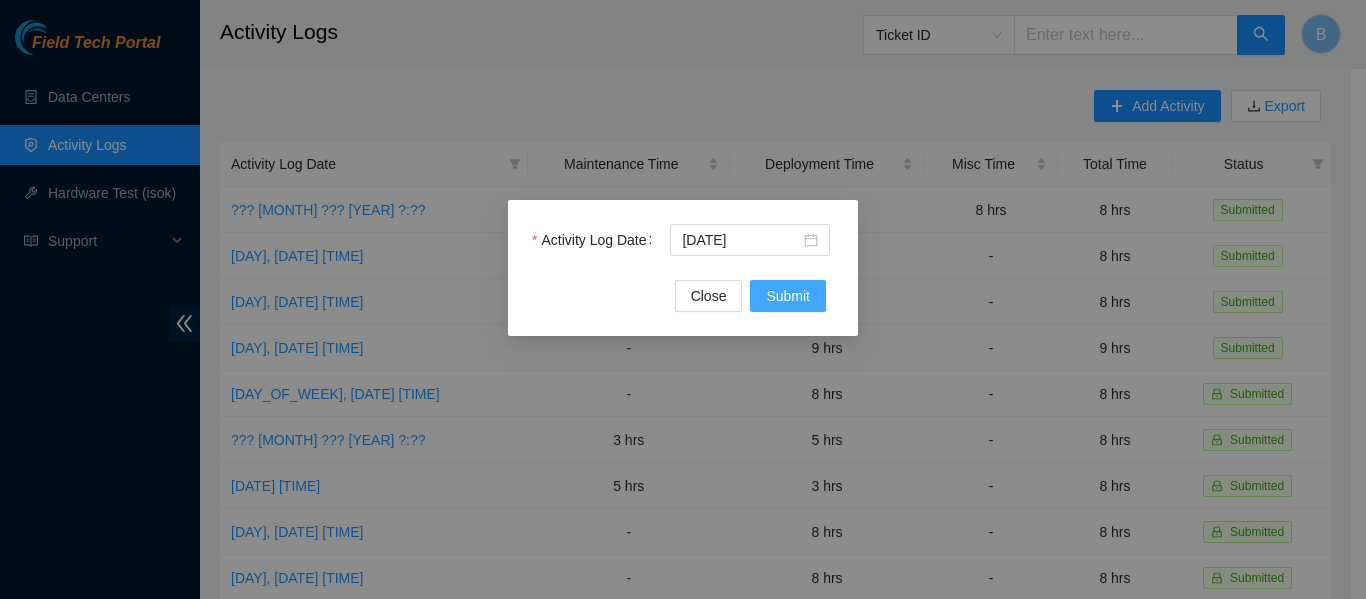 click on "Submit" at bounding box center [788, 296] 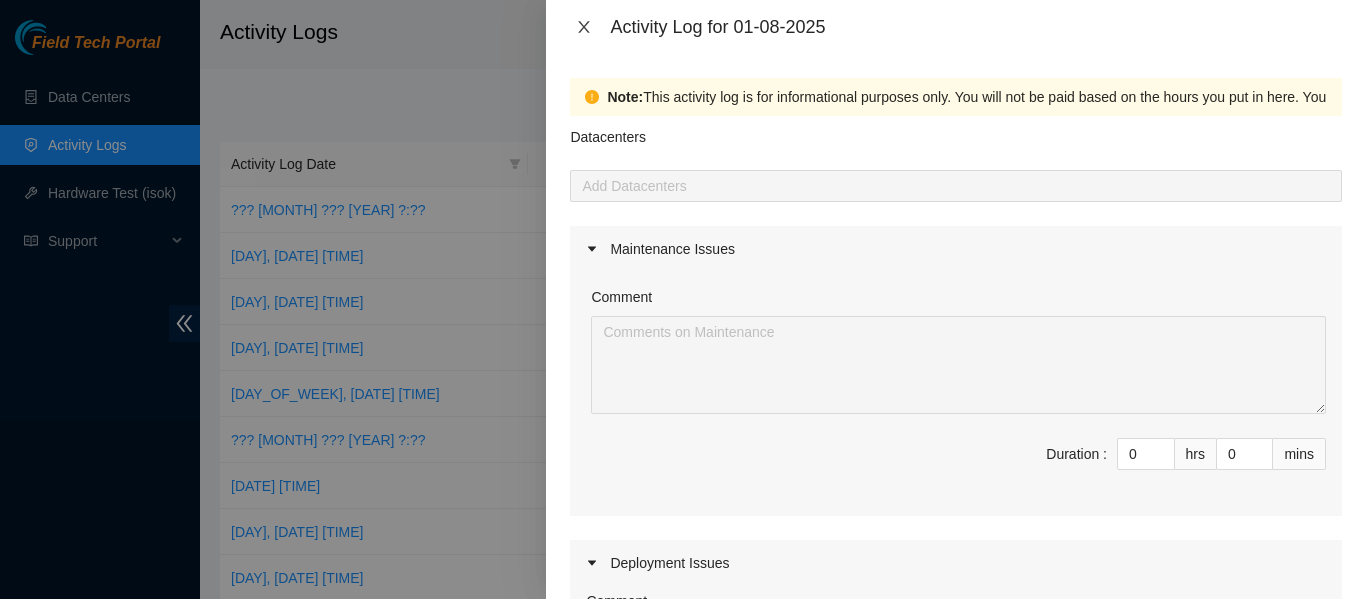 click 